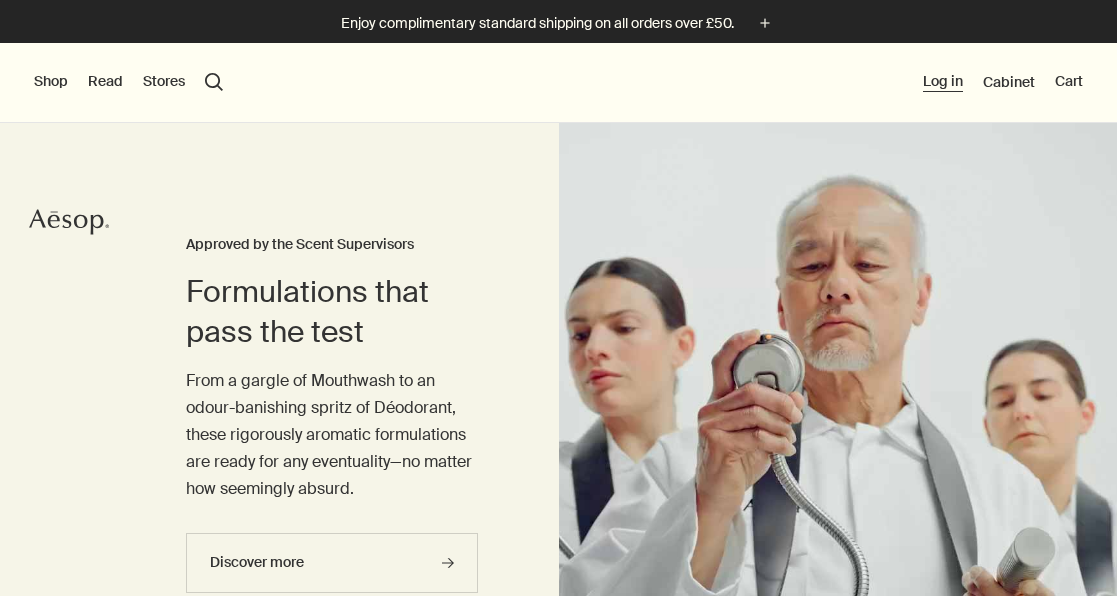 scroll, scrollTop: 0, scrollLeft: 0, axis: both 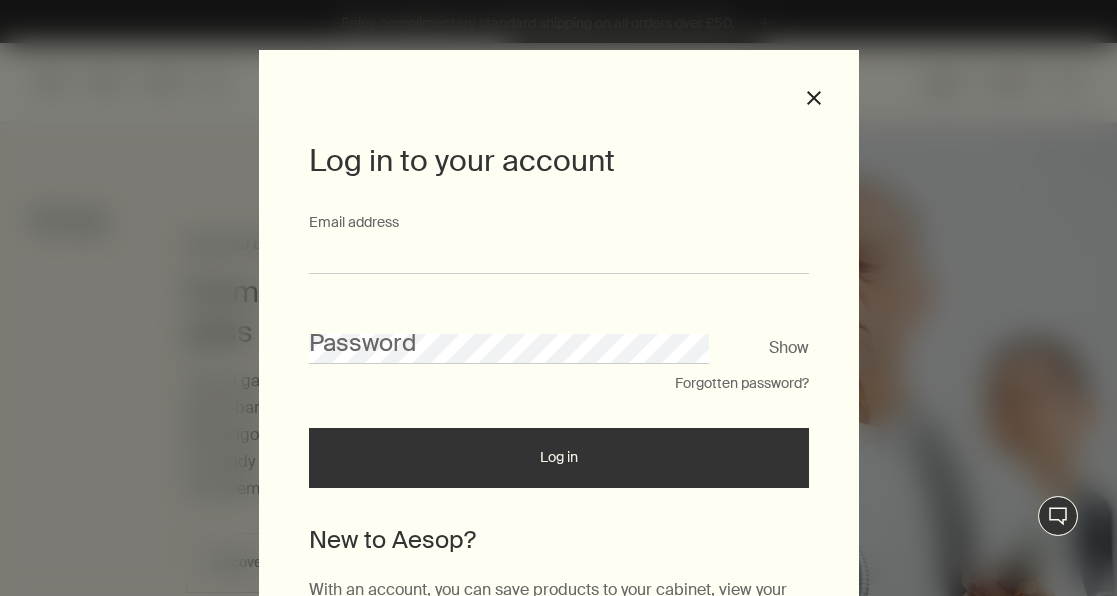type on "**********" 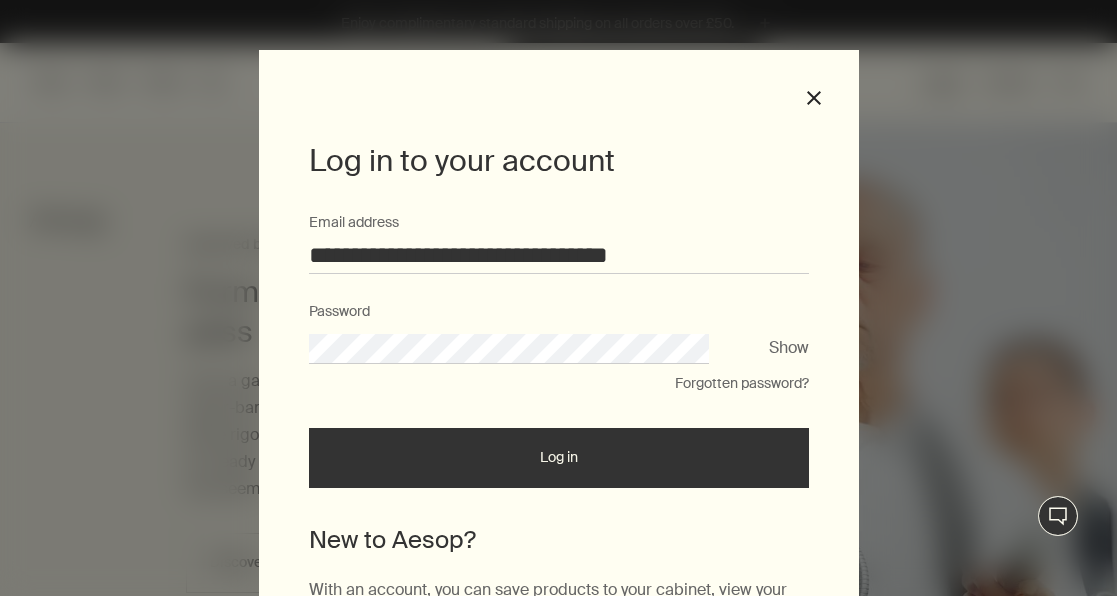 click on "Log in" at bounding box center [559, 458] 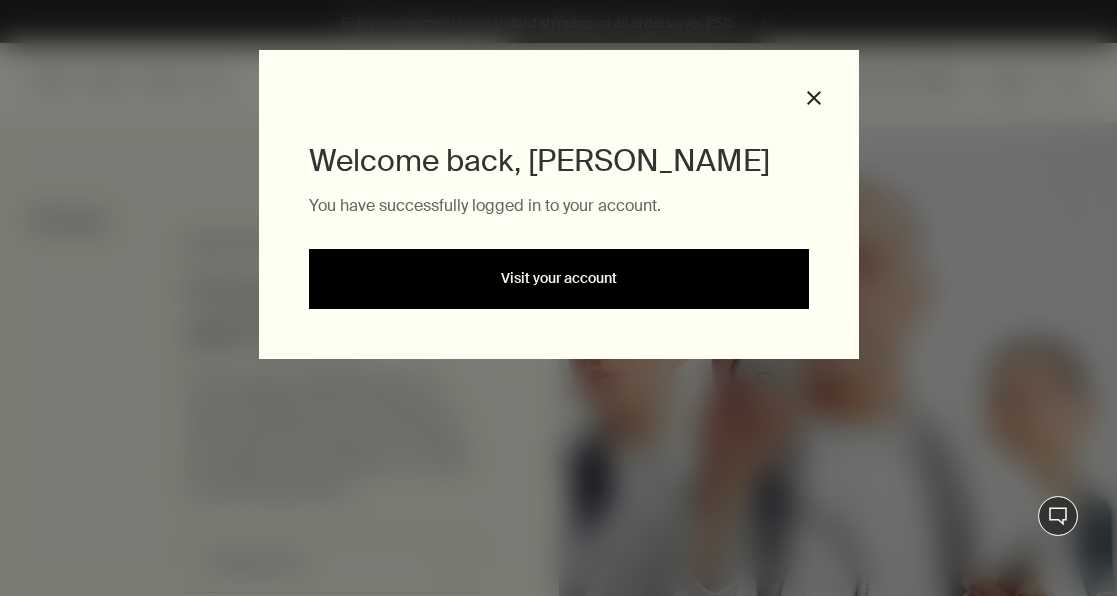 click on "Visit your account" at bounding box center (559, 279) 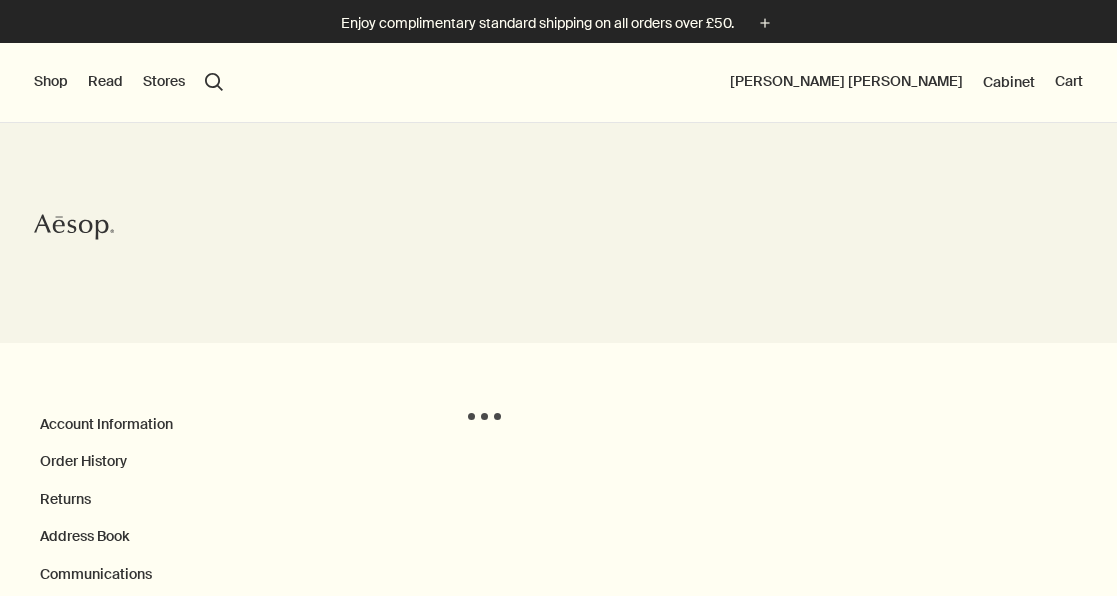 scroll, scrollTop: 0, scrollLeft: 0, axis: both 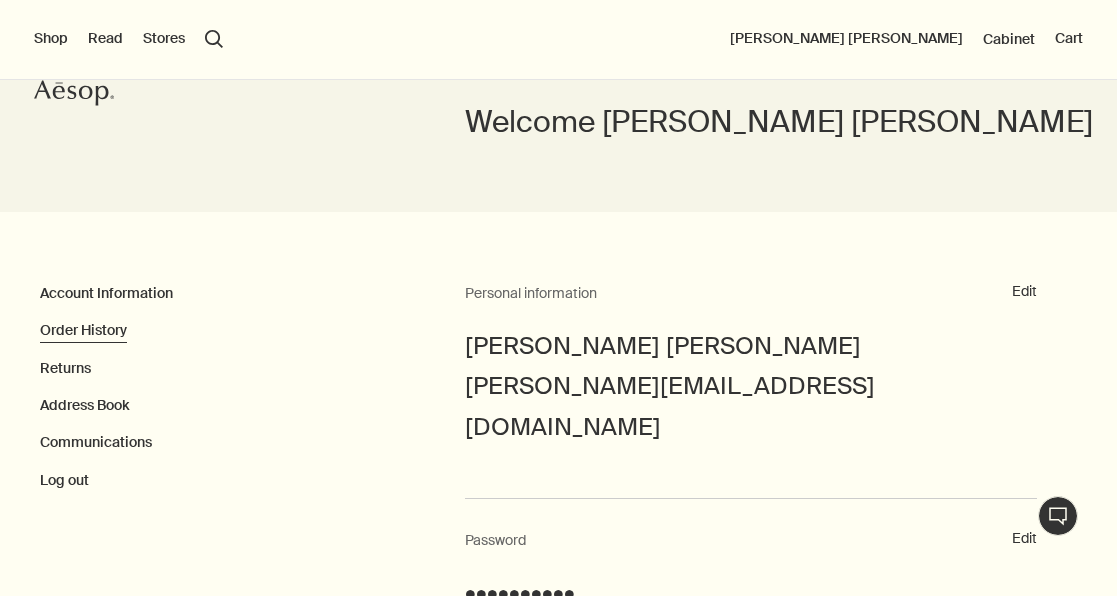 click on "Order History" at bounding box center [83, 330] 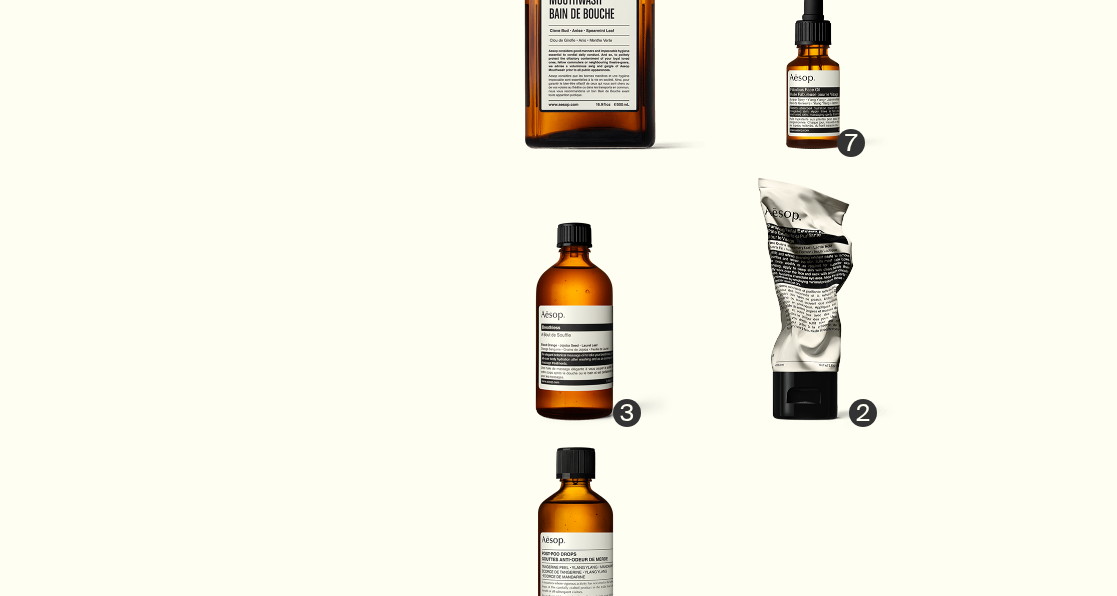 scroll, scrollTop: 754, scrollLeft: 0, axis: vertical 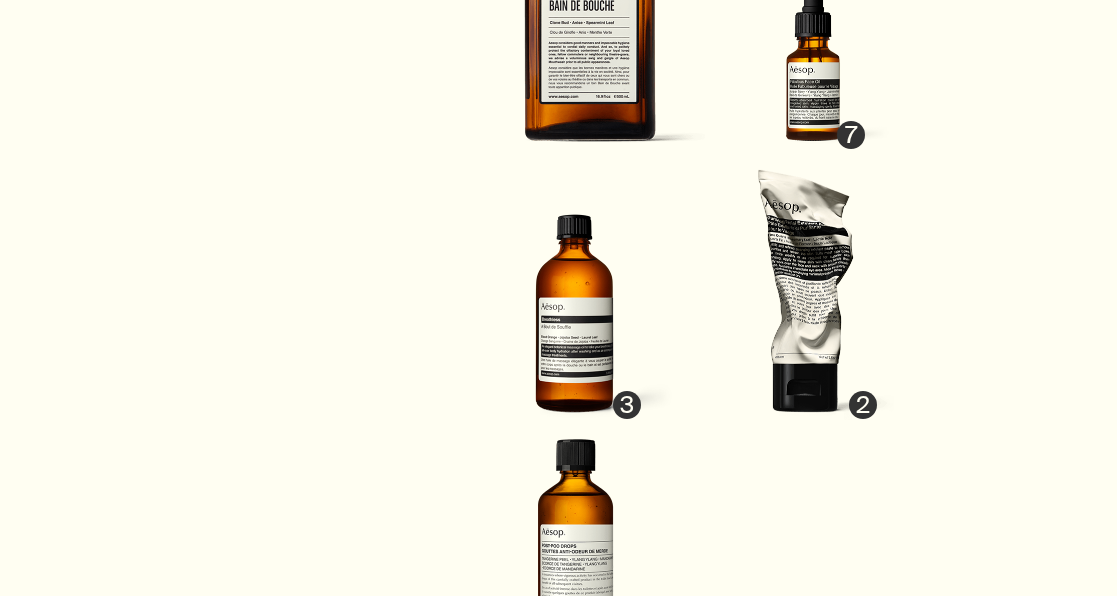 click at bounding box center [804, 300] 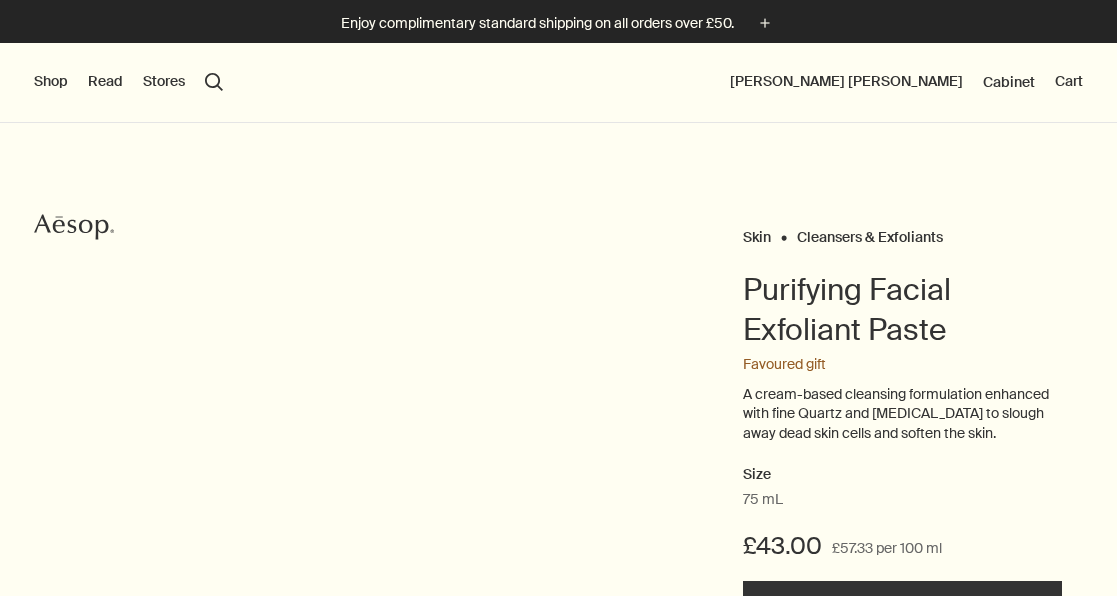 scroll, scrollTop: 0, scrollLeft: 0, axis: both 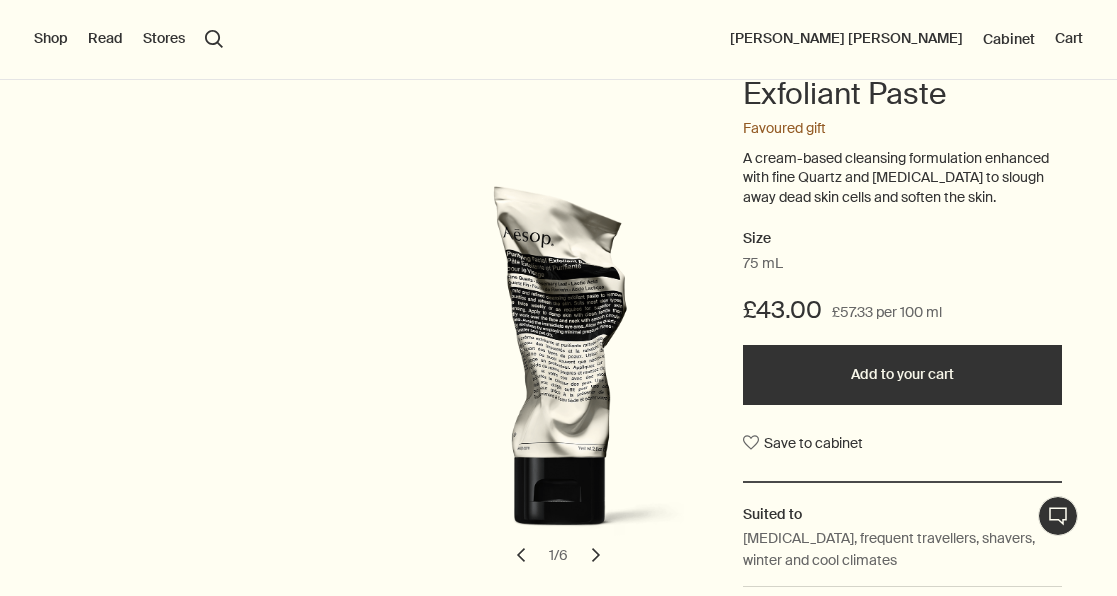click on "Add to your cart" at bounding box center [902, 375] 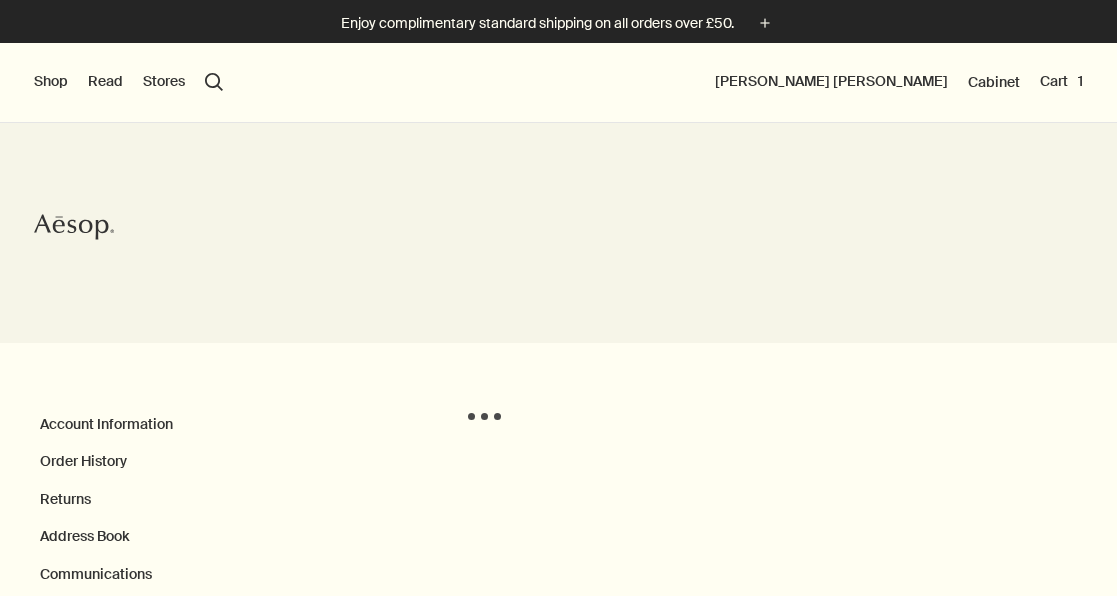 scroll, scrollTop: 157, scrollLeft: 0, axis: vertical 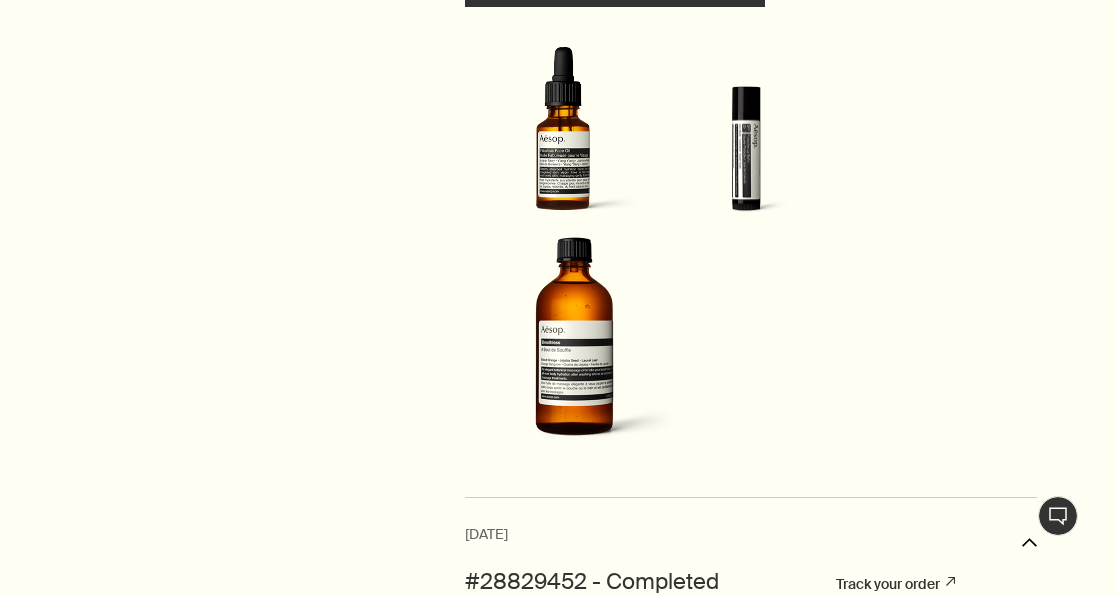 click at bounding box center [664, -221] 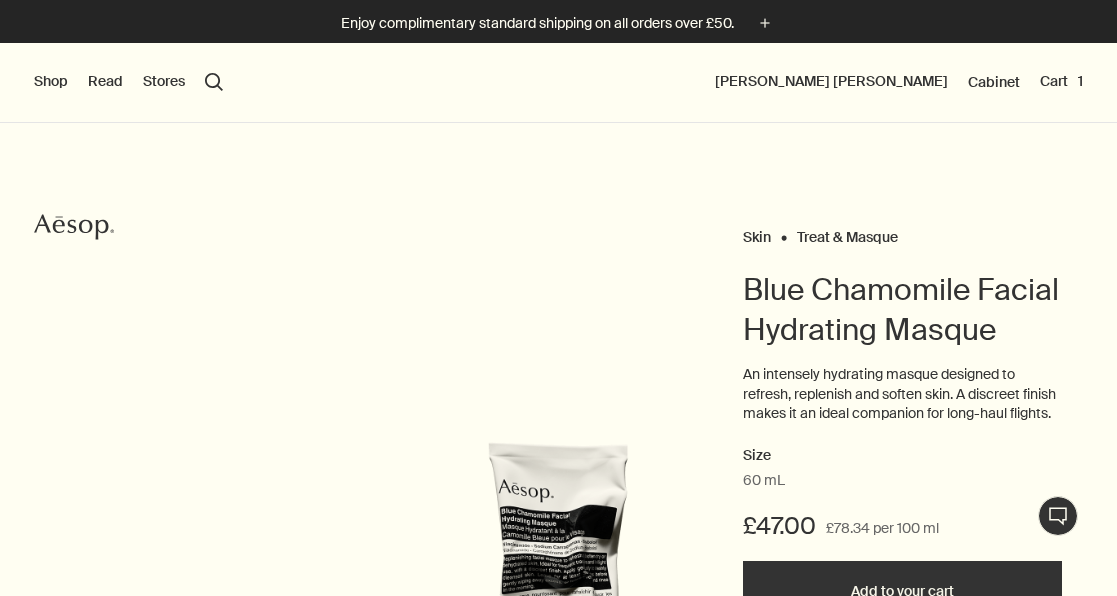 scroll, scrollTop: 0, scrollLeft: 0, axis: both 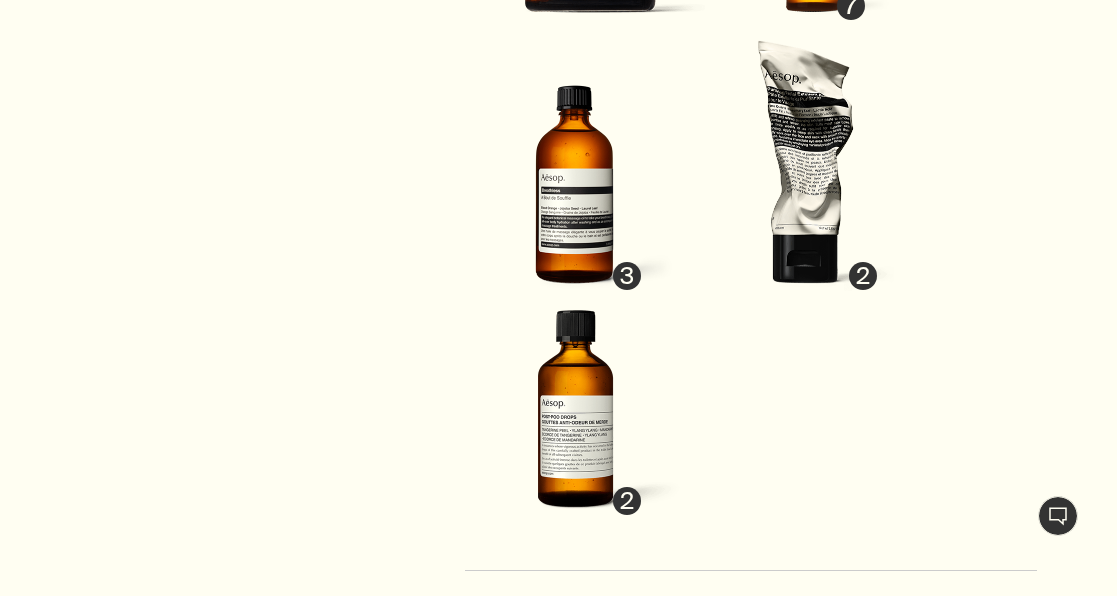 click at bounding box center (804, 171) 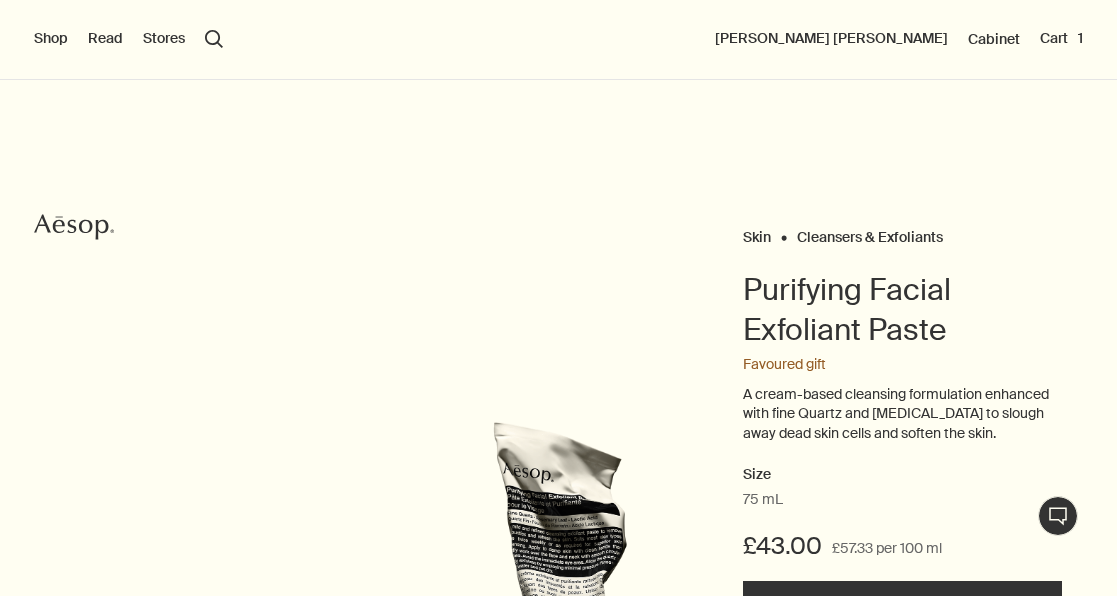 scroll, scrollTop: 0, scrollLeft: 0, axis: both 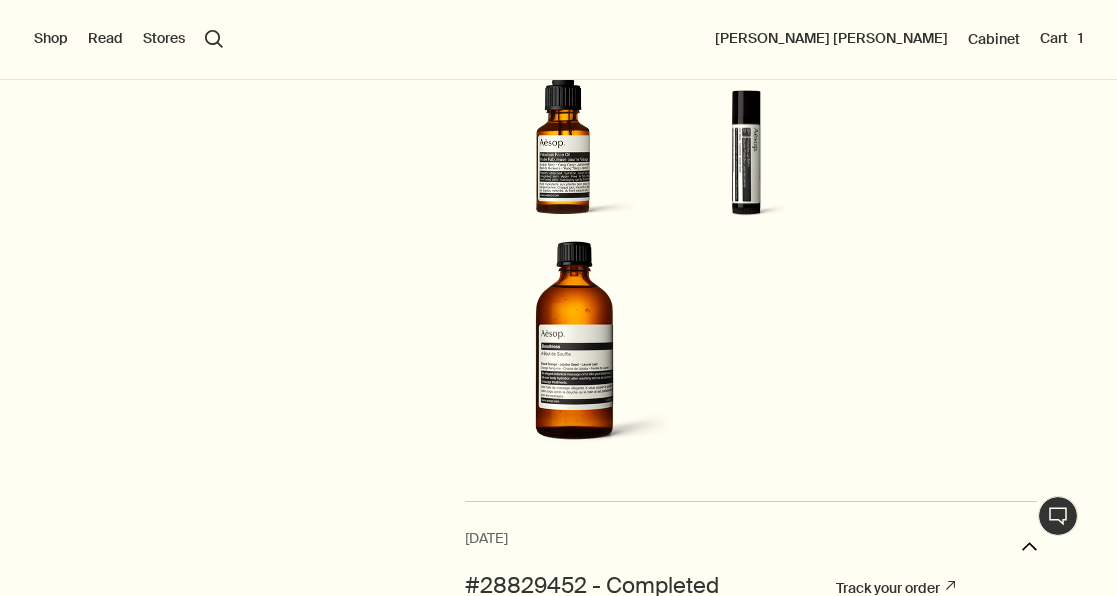 click at bounding box center [664, -217] 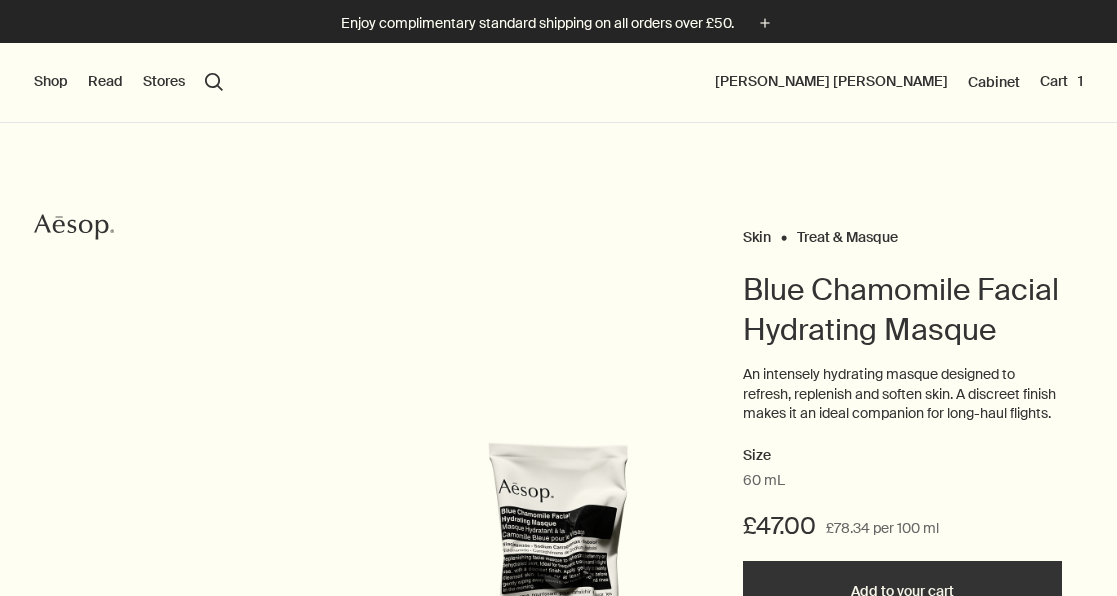 scroll, scrollTop: 0, scrollLeft: 0, axis: both 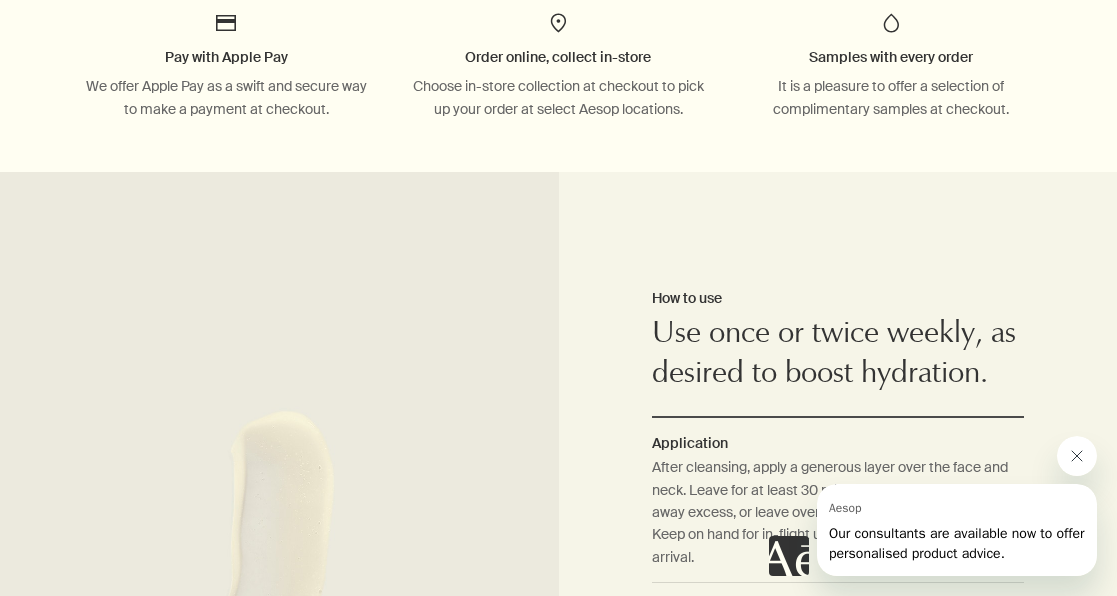 click 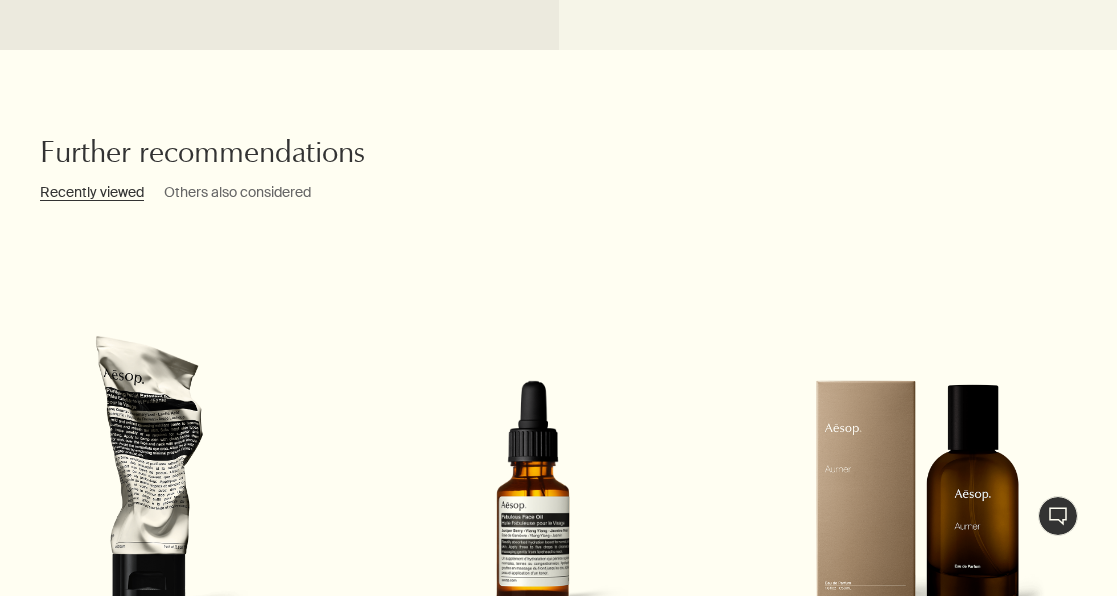 scroll, scrollTop: 2302, scrollLeft: 0, axis: vertical 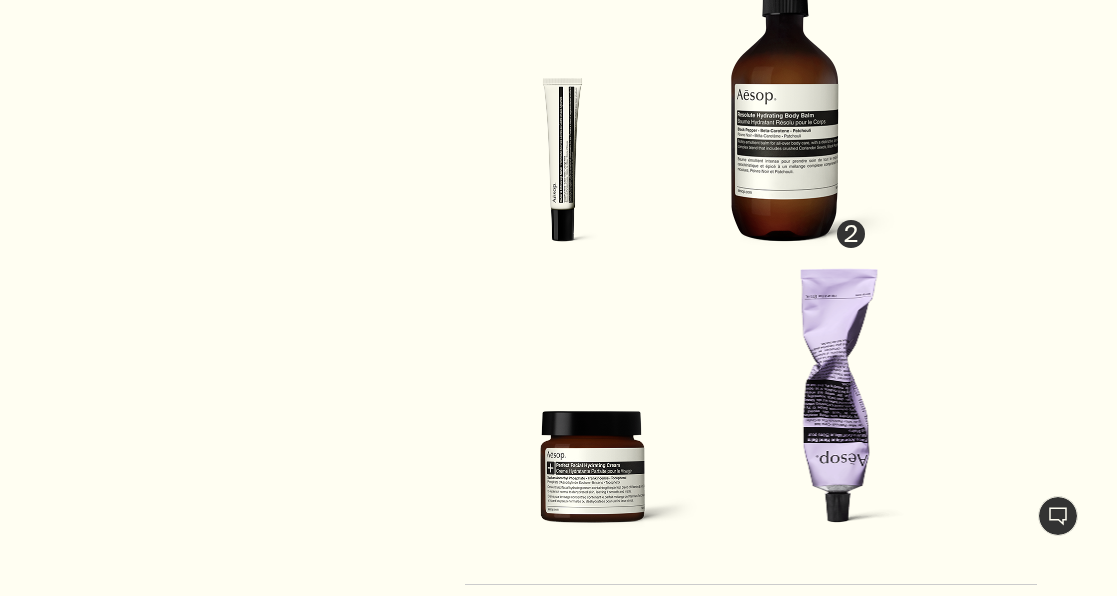 click at bounding box center (469, -1168) 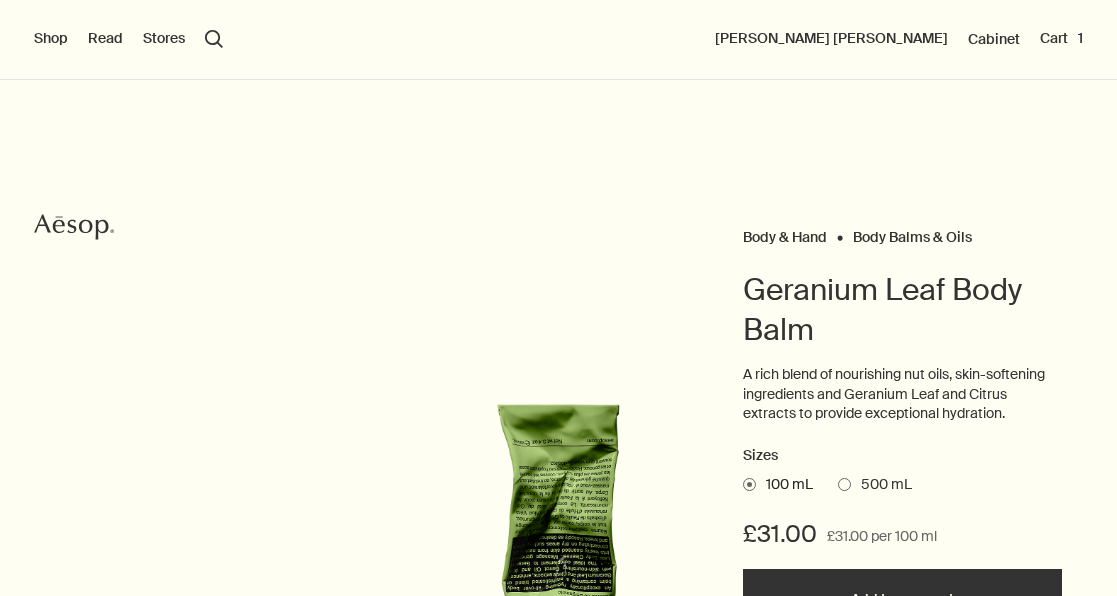 scroll, scrollTop: 0, scrollLeft: 0, axis: both 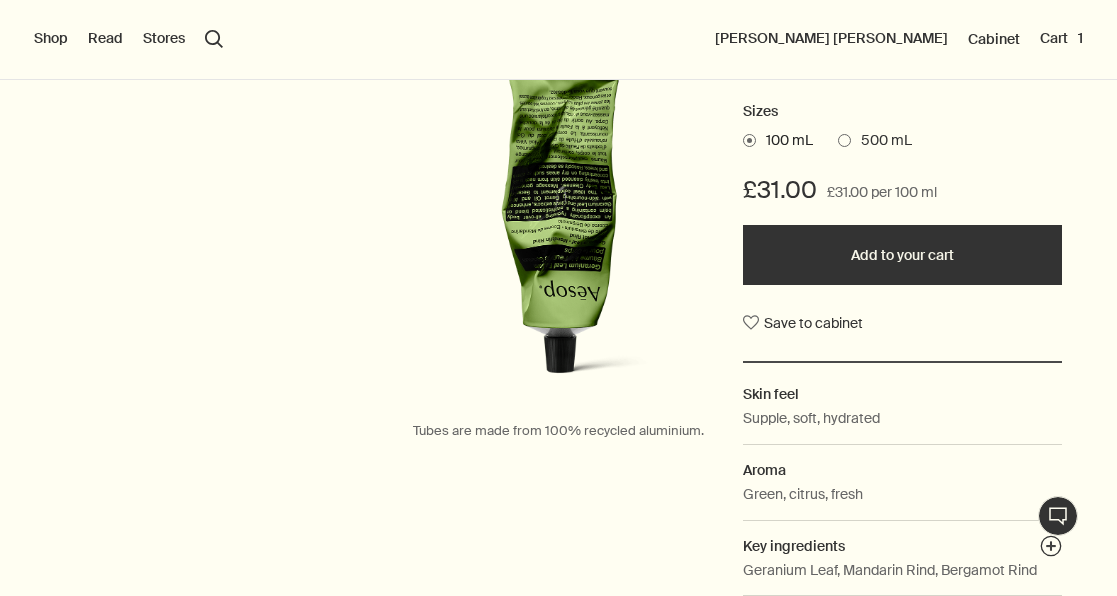 click at bounding box center (844, 140) 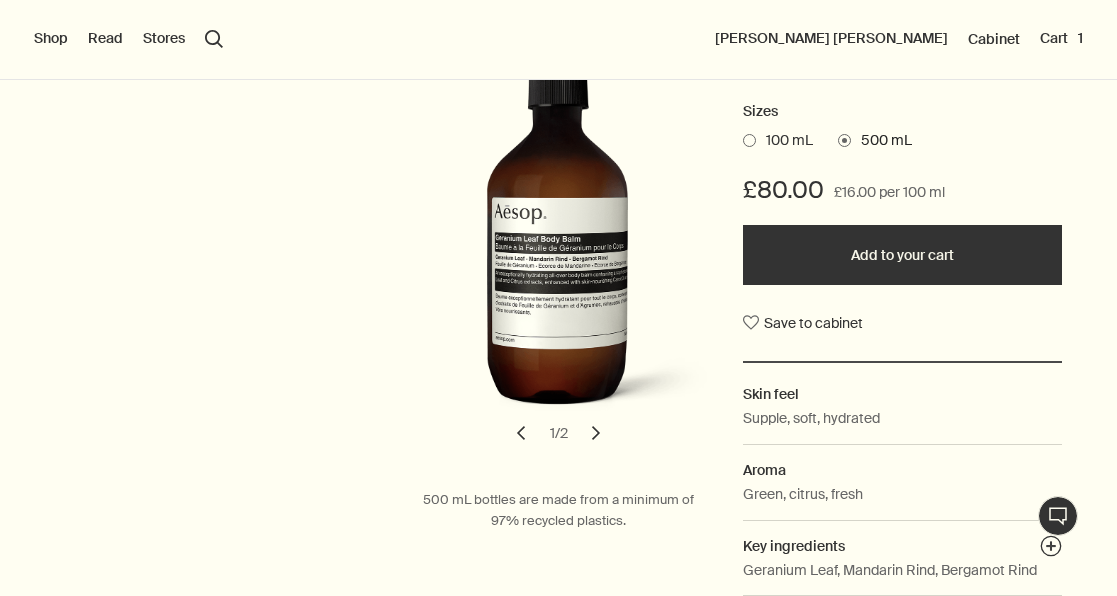 click on "Add to your cart" at bounding box center [902, 255] 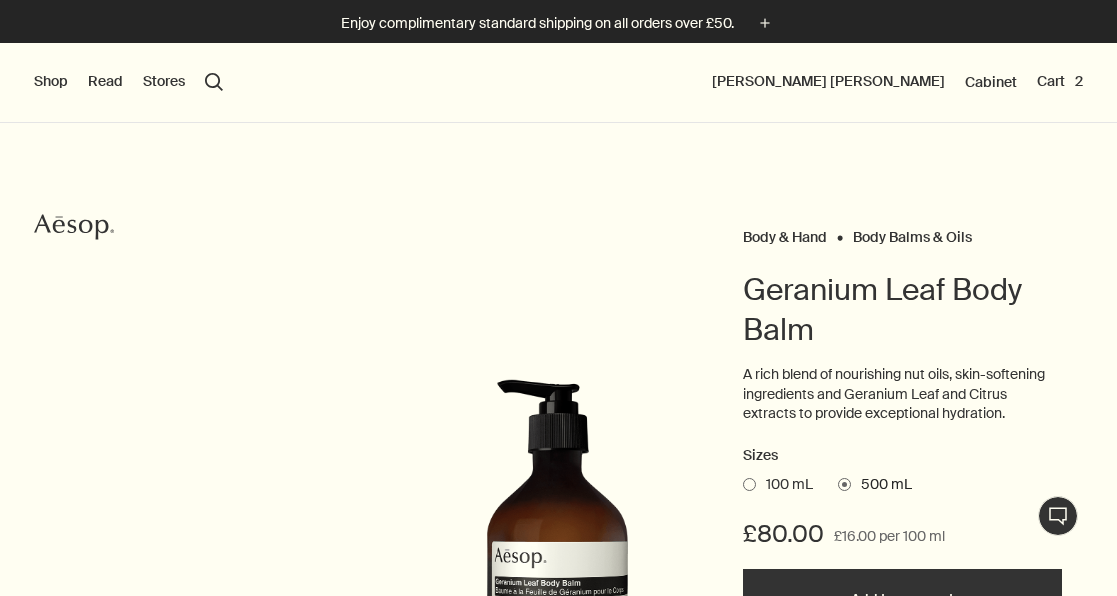 scroll, scrollTop: 0, scrollLeft: 0, axis: both 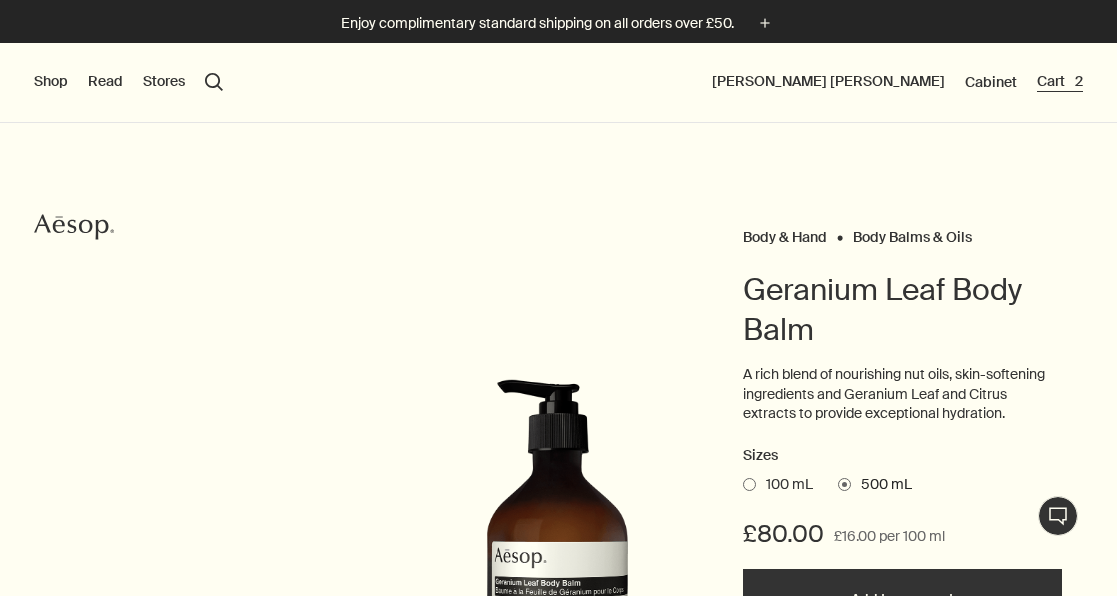 click on "Cart 2" at bounding box center [1060, 82] 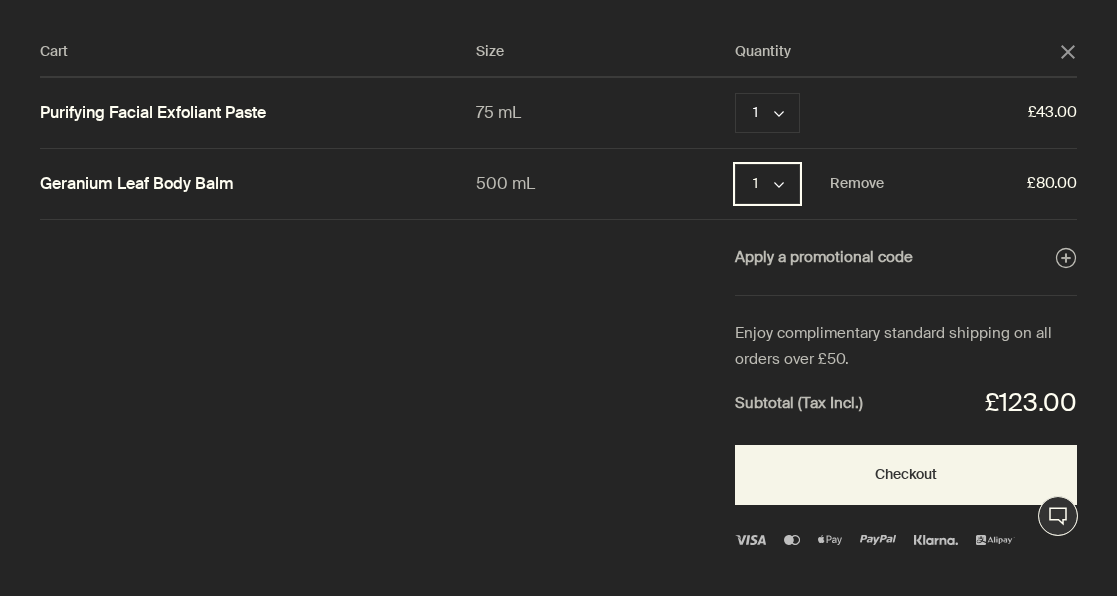 click on "1 chevron" at bounding box center [767, 184] 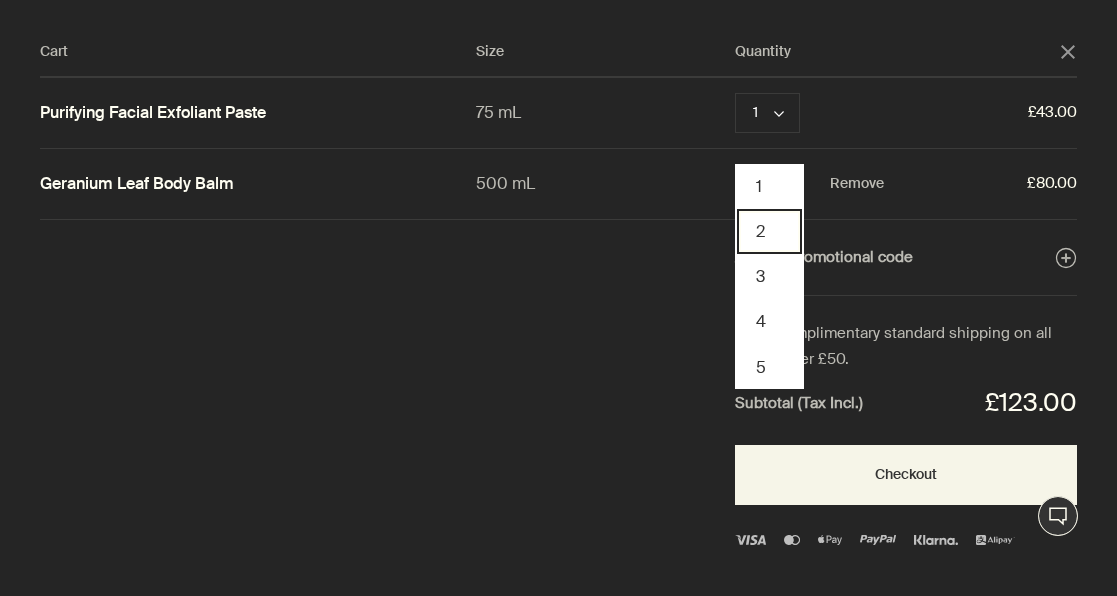 click on "2" at bounding box center [769, 231] 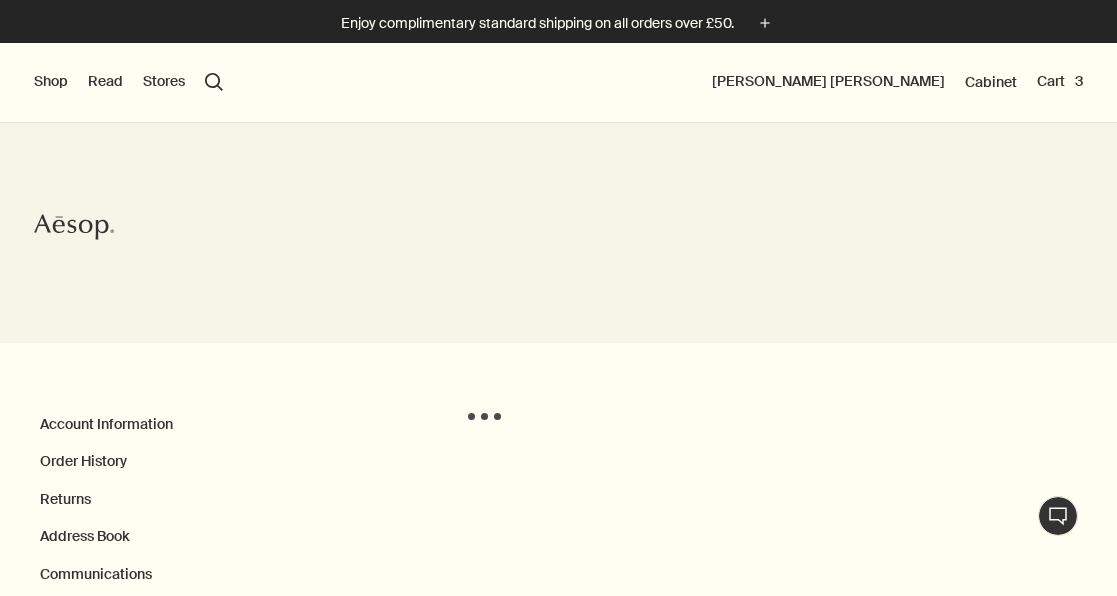 scroll, scrollTop: 0, scrollLeft: 0, axis: both 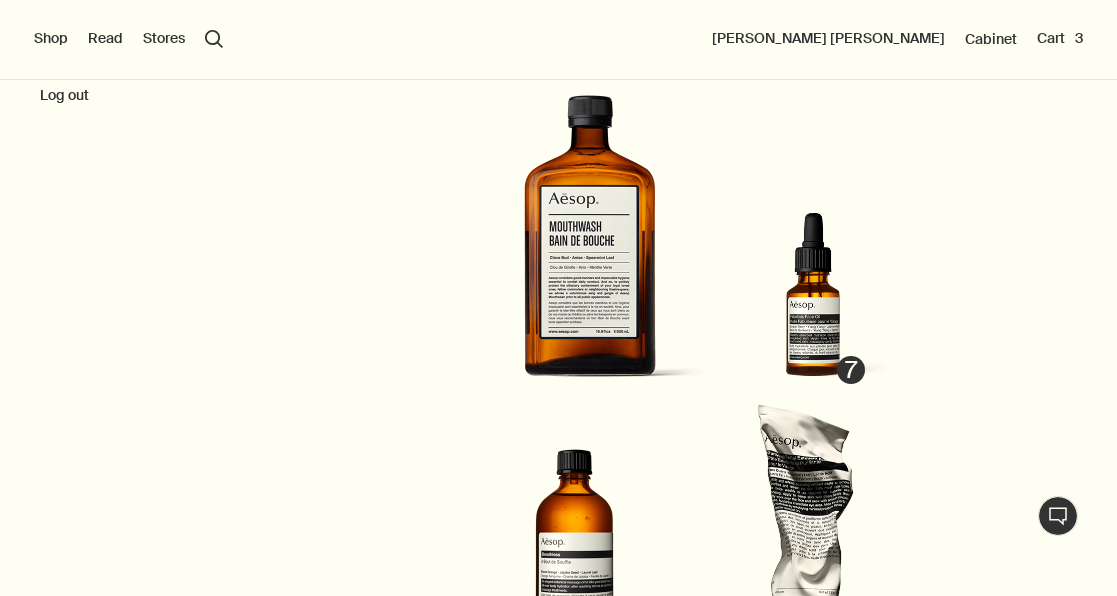 click at bounding box center [590, 245] 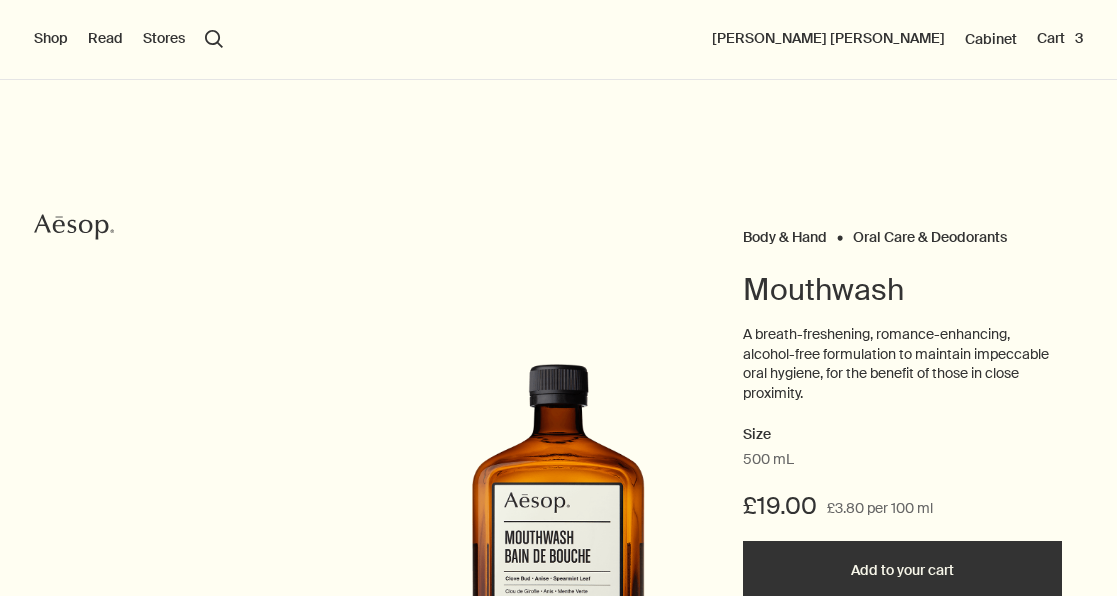 scroll, scrollTop: 0, scrollLeft: 0, axis: both 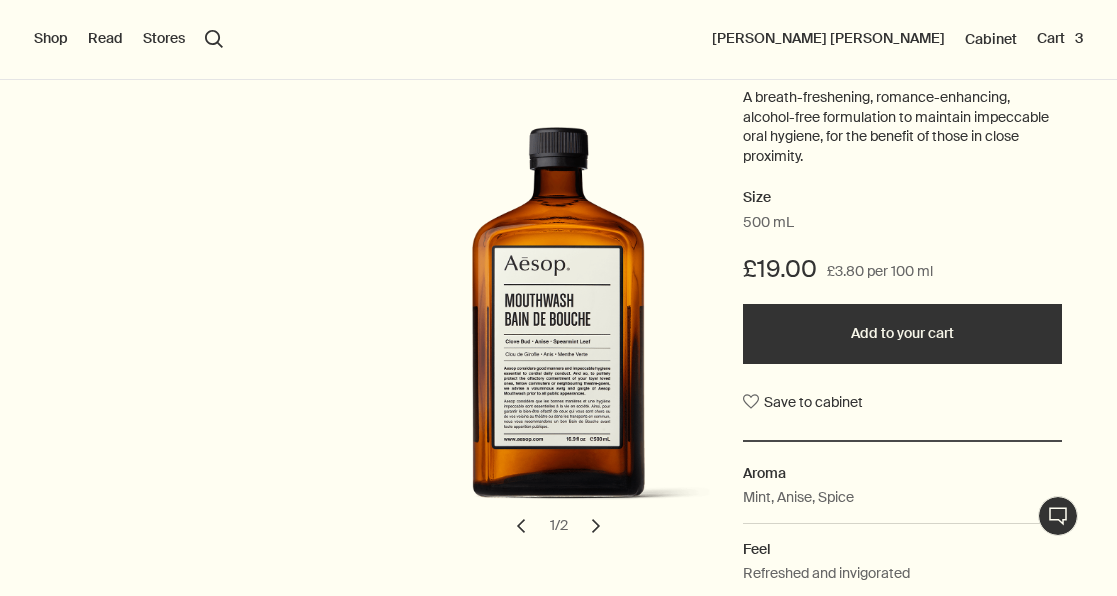 click on "Add to your cart" at bounding box center [902, 334] 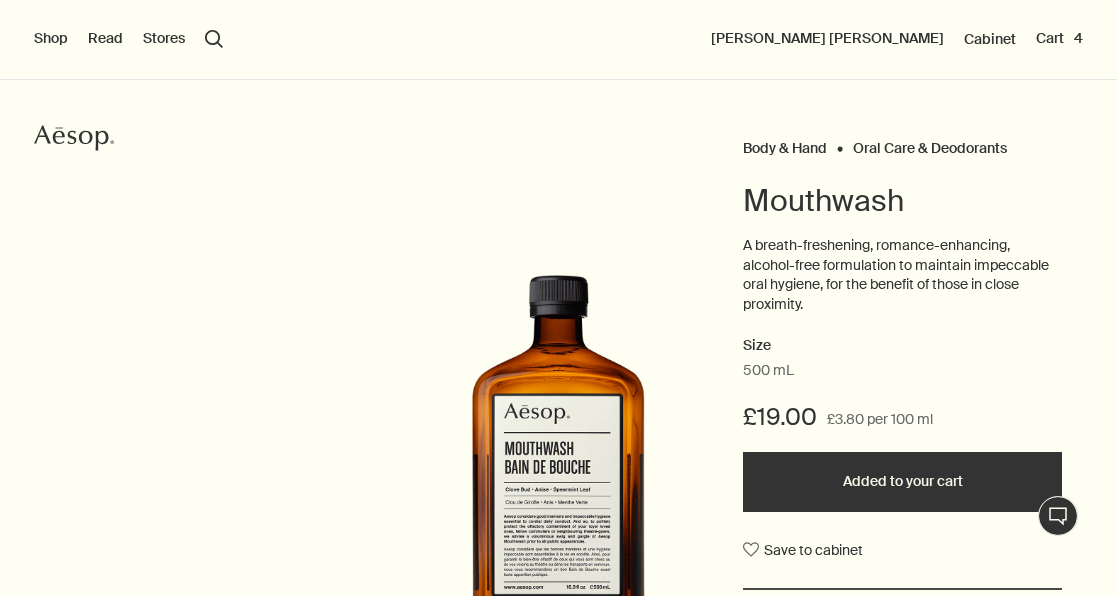 scroll, scrollTop: 392, scrollLeft: 0, axis: vertical 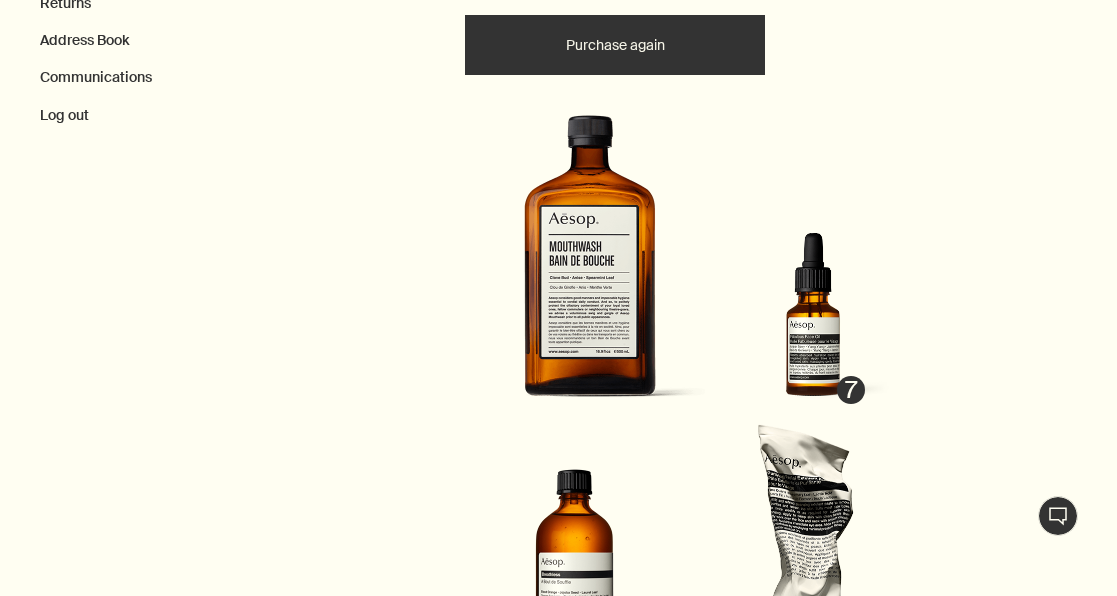 click at bounding box center [812, 324] 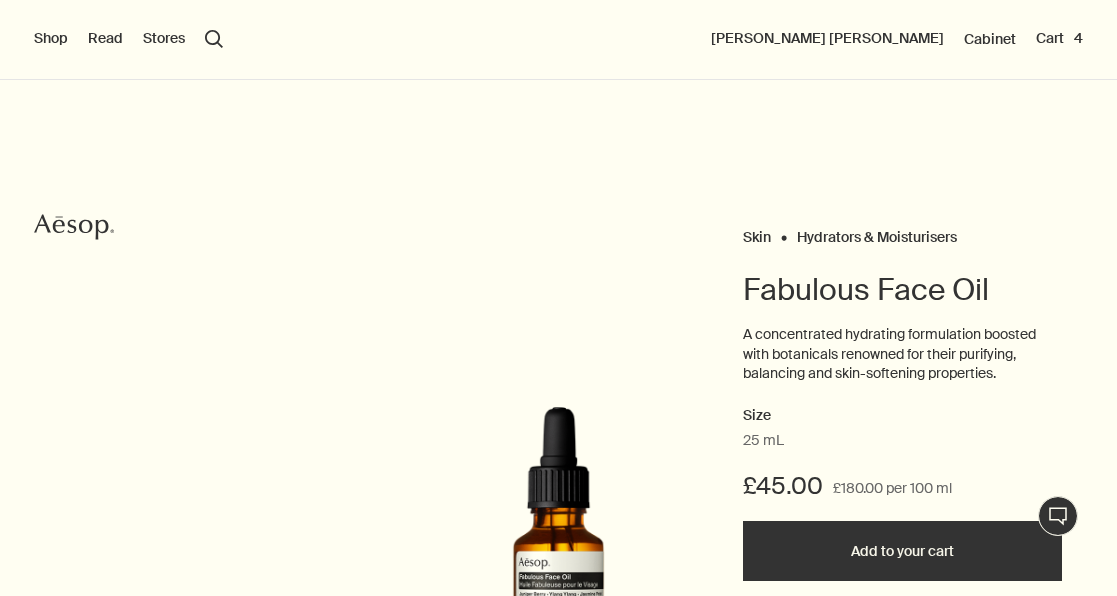 scroll, scrollTop: 0, scrollLeft: 0, axis: both 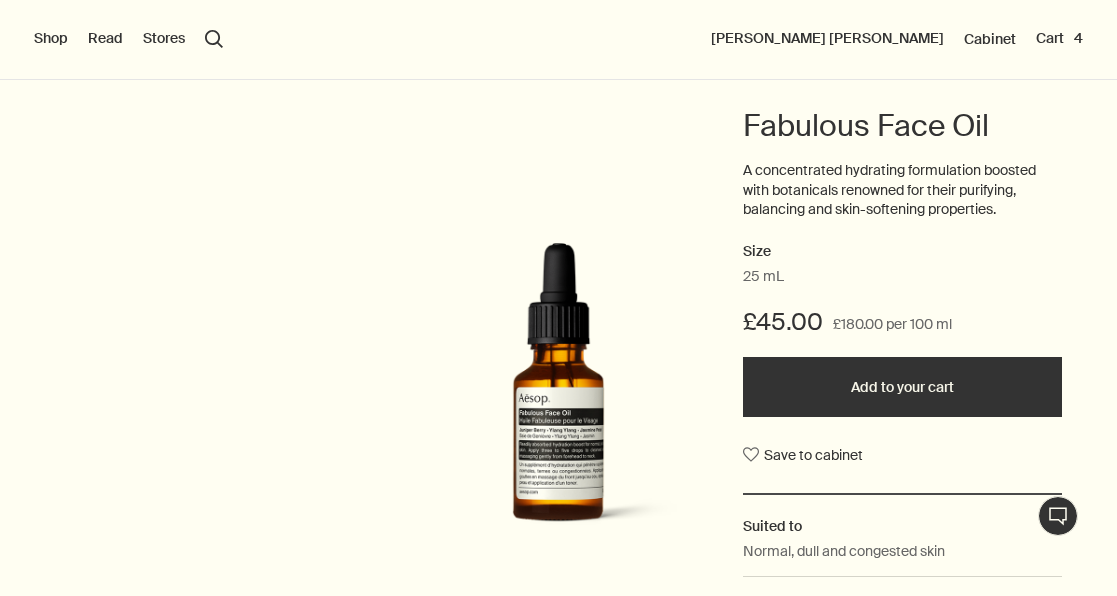 click on "Add to your cart" at bounding box center (902, 387) 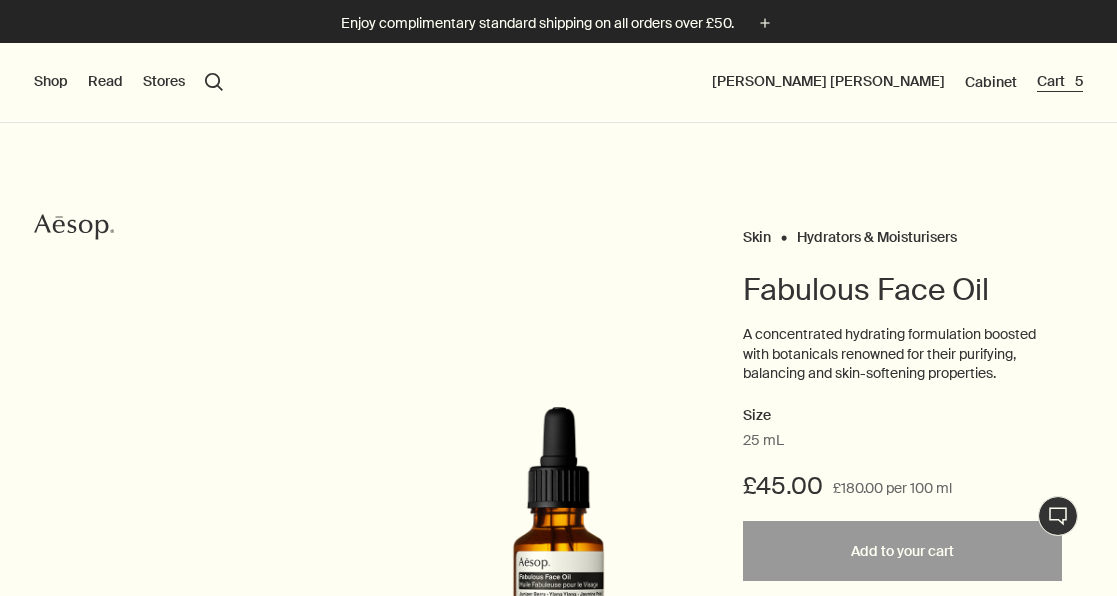 scroll, scrollTop: 0, scrollLeft: 0, axis: both 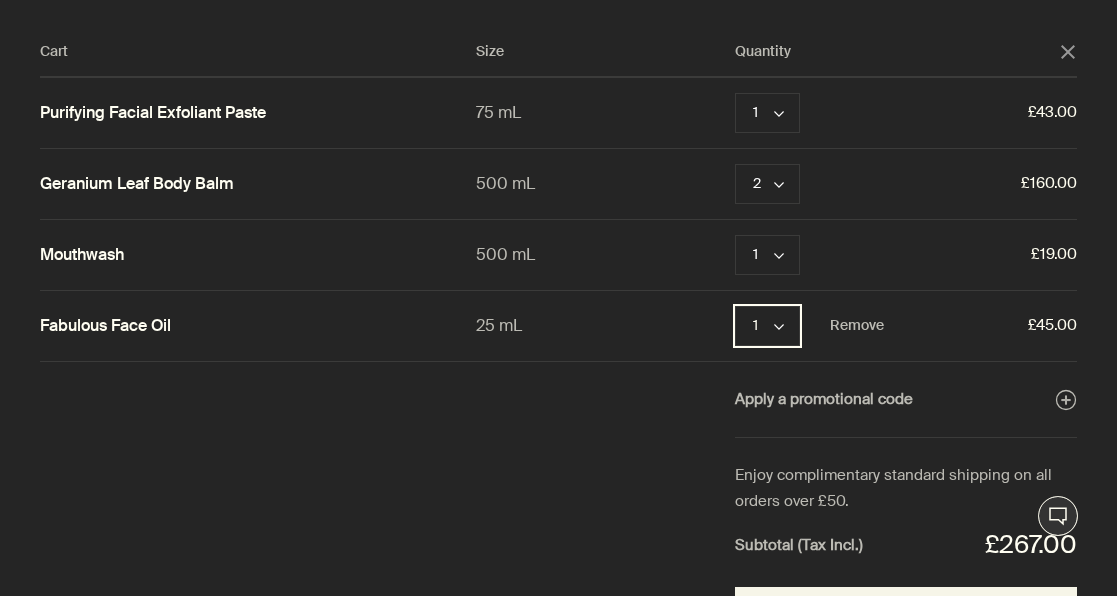 click on "1 chevron" at bounding box center [767, 326] 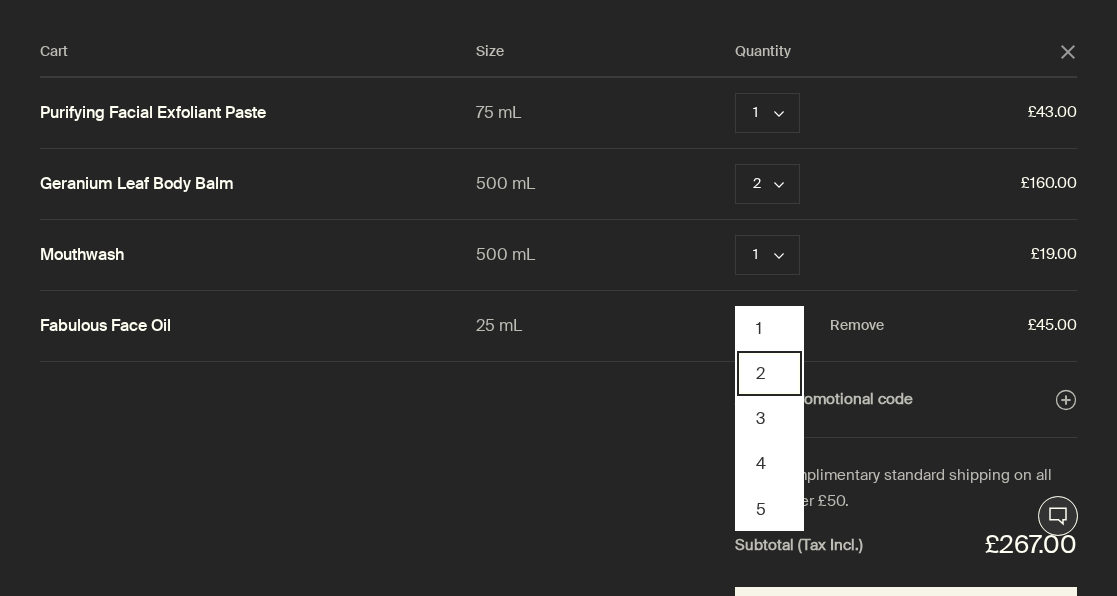 click on "2" at bounding box center (769, 373) 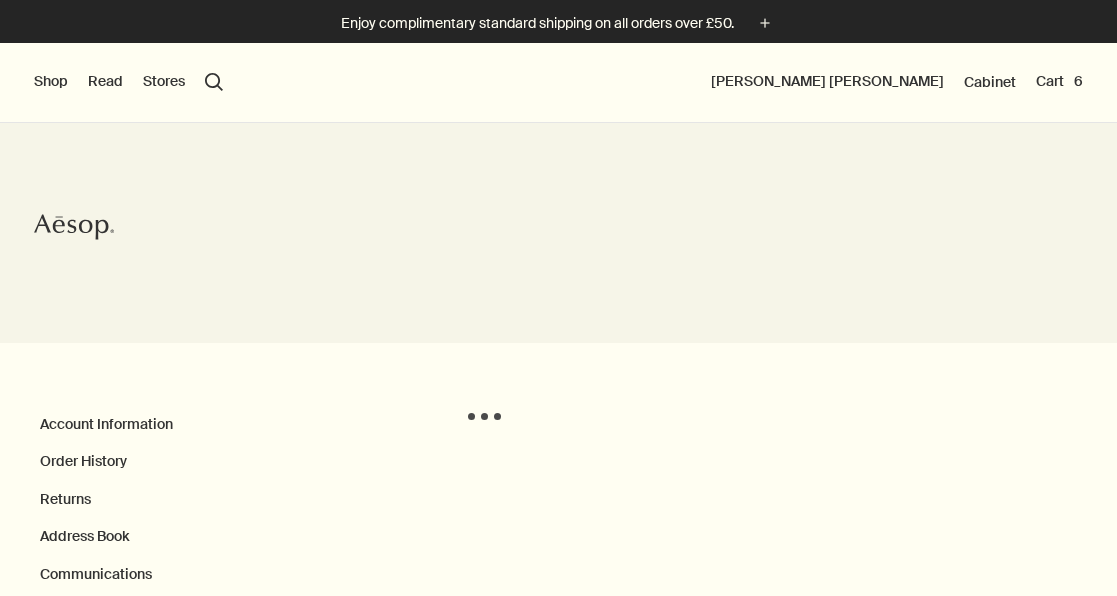 scroll, scrollTop: 0, scrollLeft: 0, axis: both 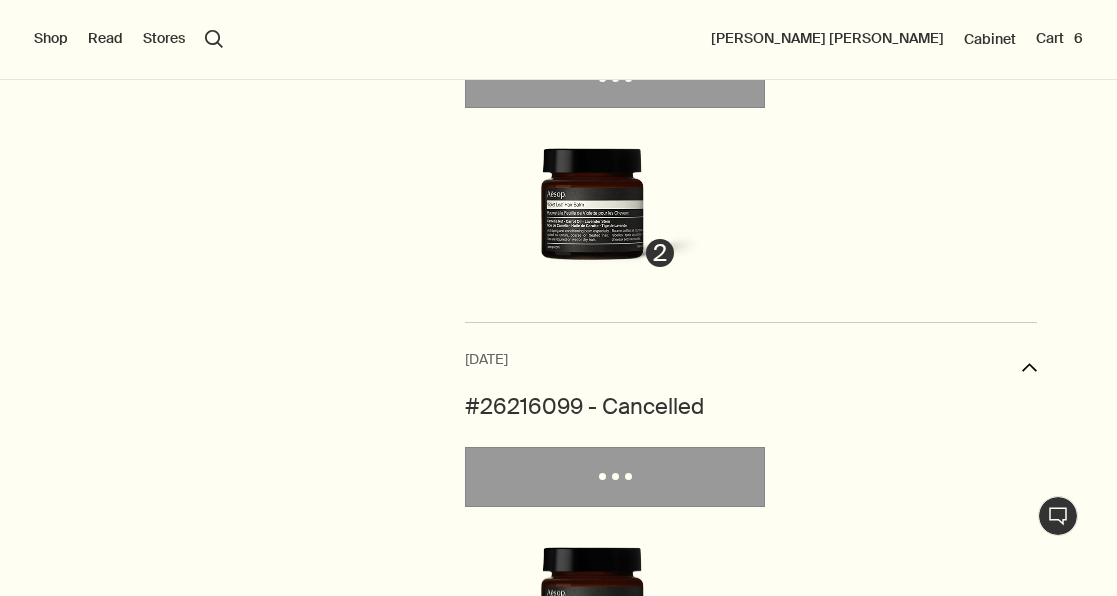 click at bounding box center (477, -693) 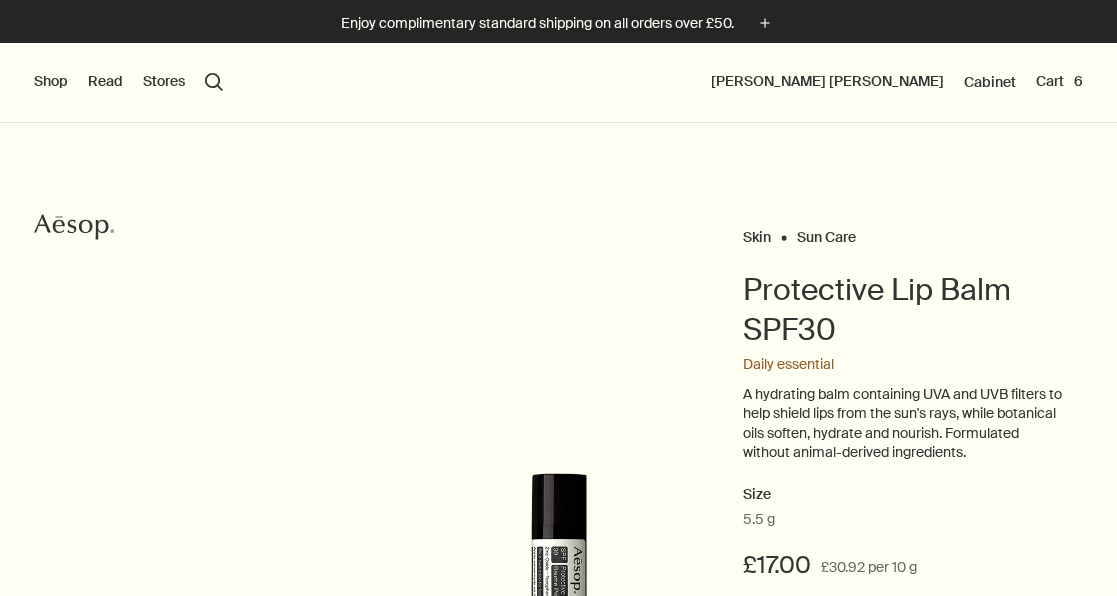scroll, scrollTop: 0, scrollLeft: 0, axis: both 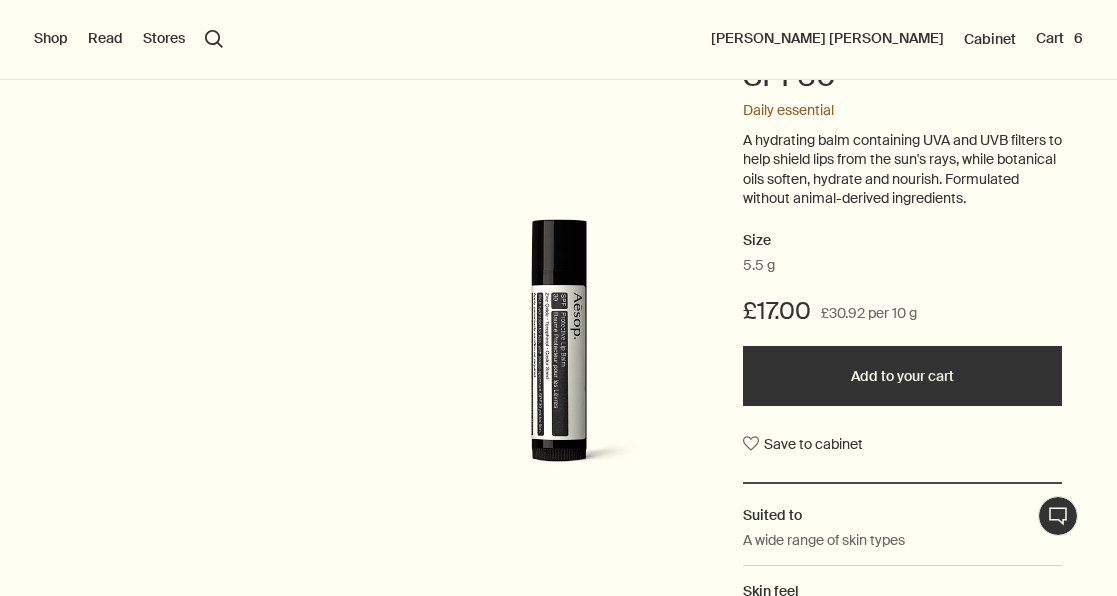 click on "Add to your cart" at bounding box center [902, 376] 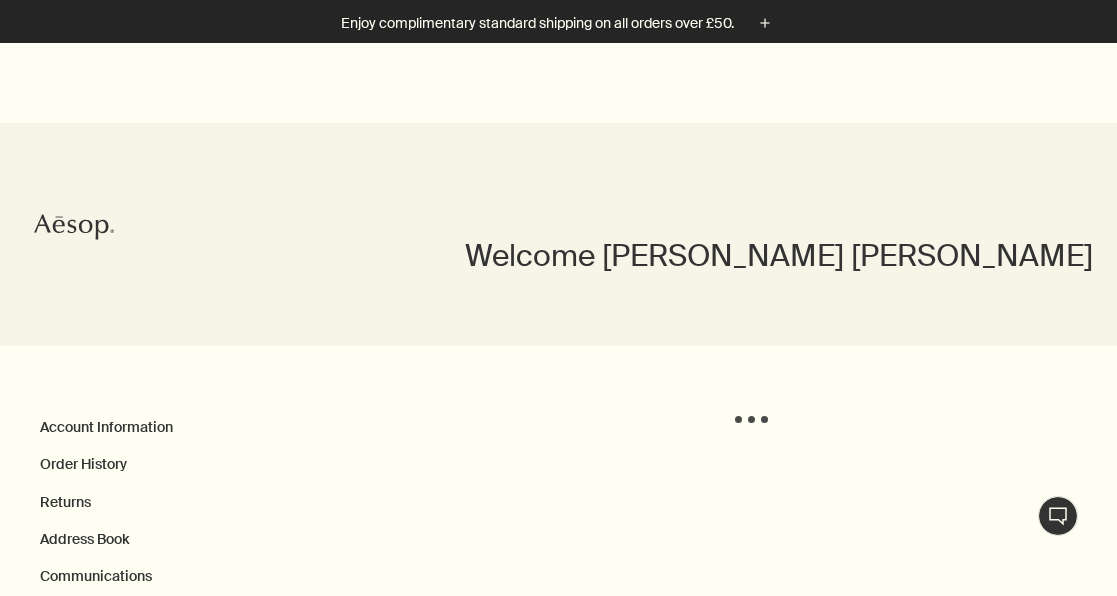 scroll, scrollTop: 177, scrollLeft: 0, axis: vertical 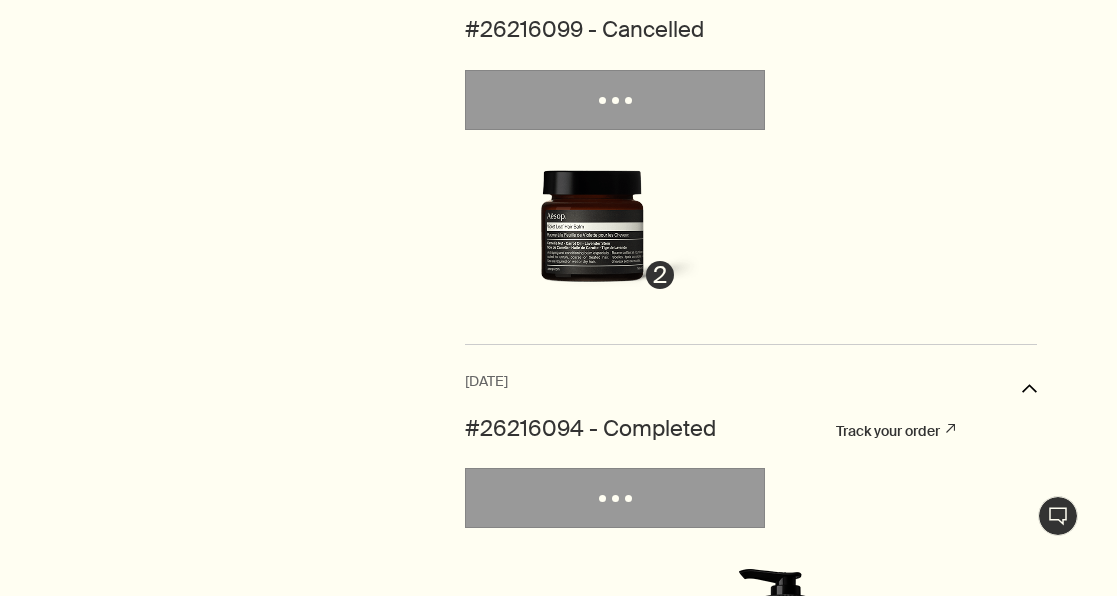 click at bounding box center (485, -496) 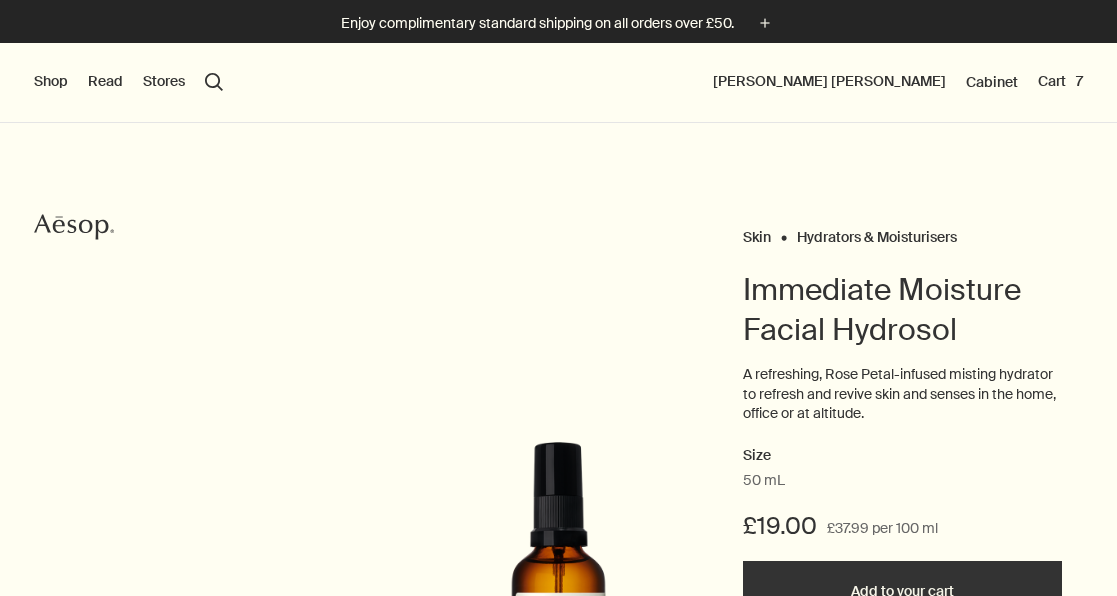 scroll, scrollTop: 0, scrollLeft: 0, axis: both 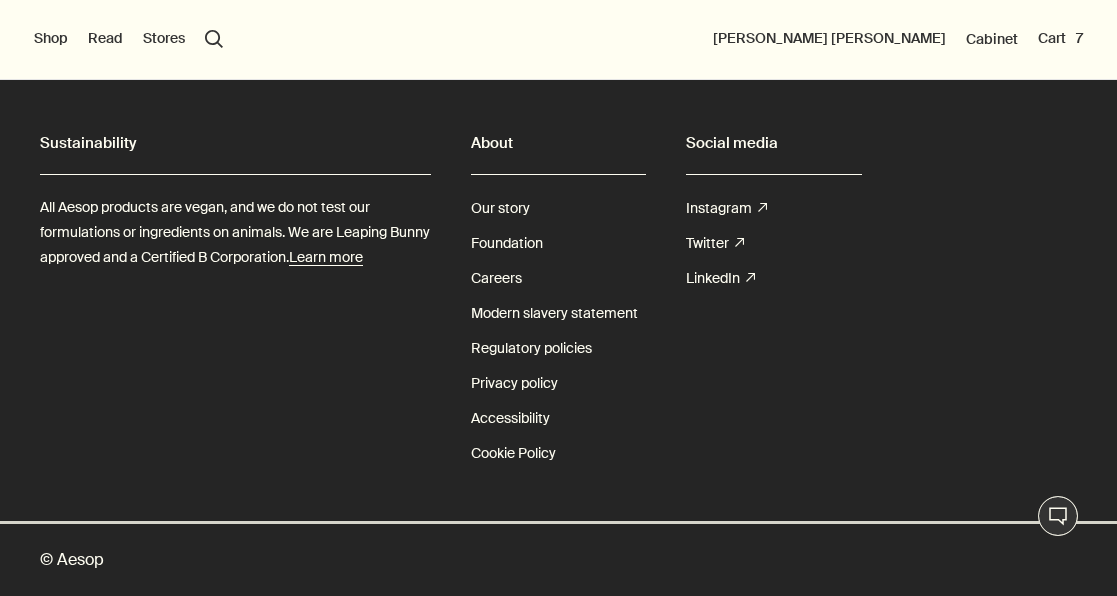 click at bounding box center (469, -982) 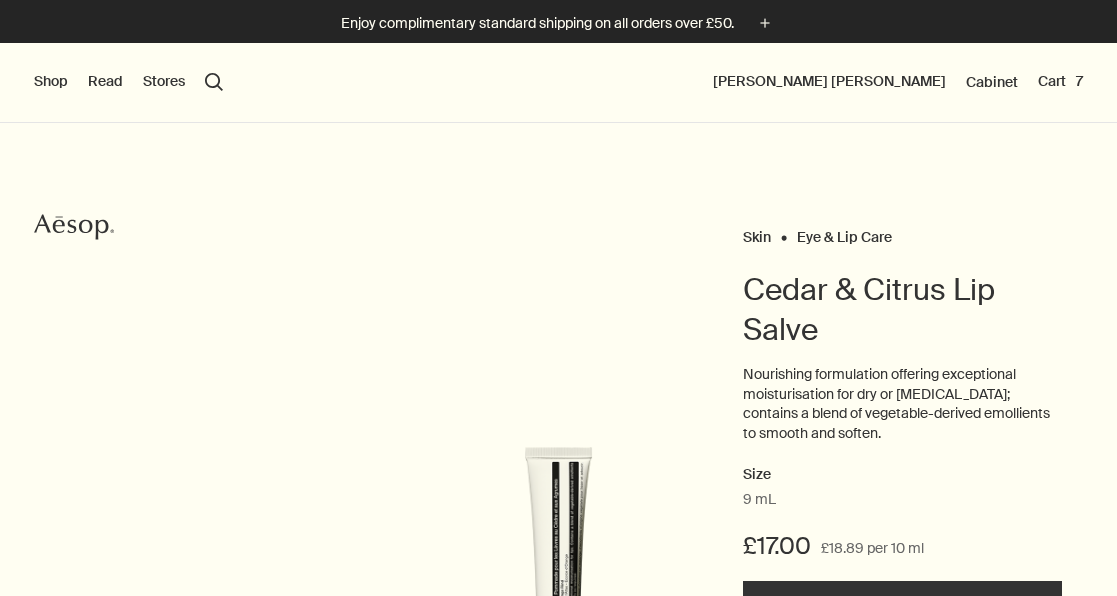 scroll, scrollTop: 0, scrollLeft: 0, axis: both 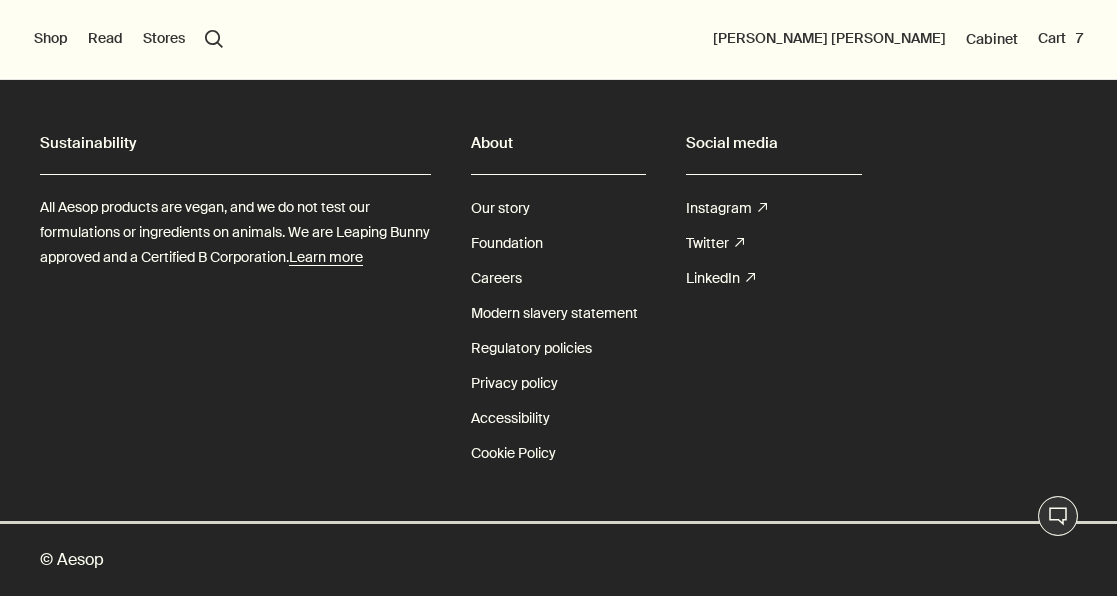click at bounding box center [493, -695] 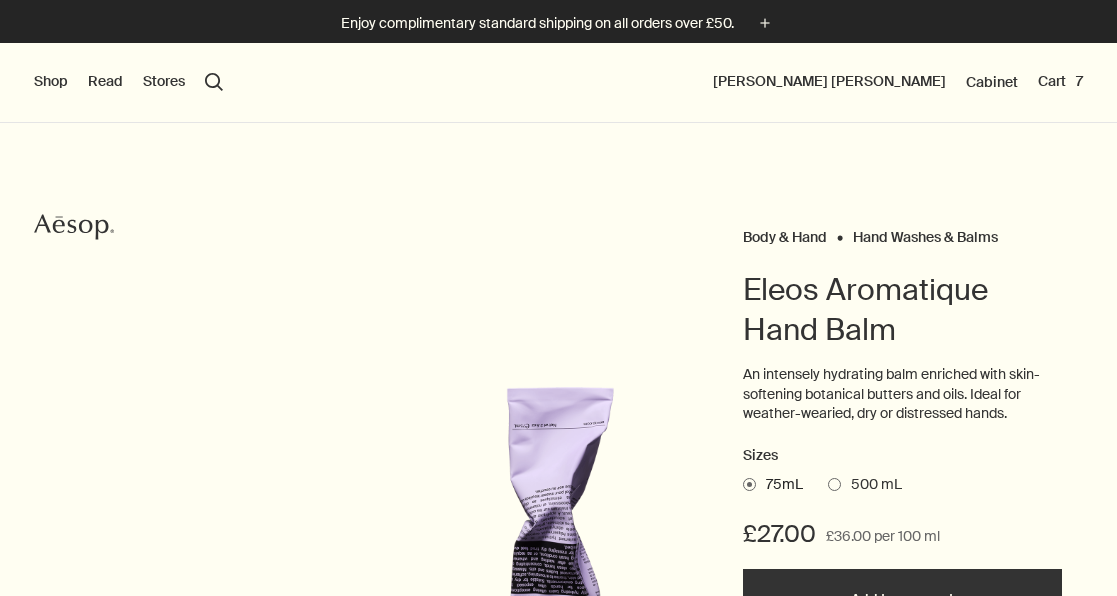 scroll, scrollTop: 0, scrollLeft: 0, axis: both 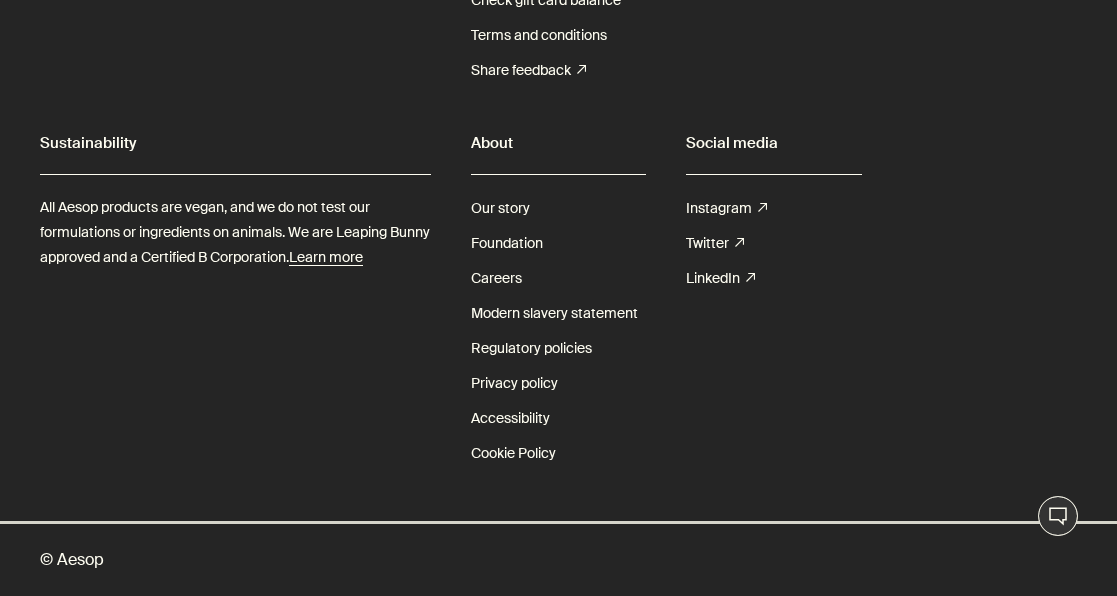 click at bounding box center [493, -982] 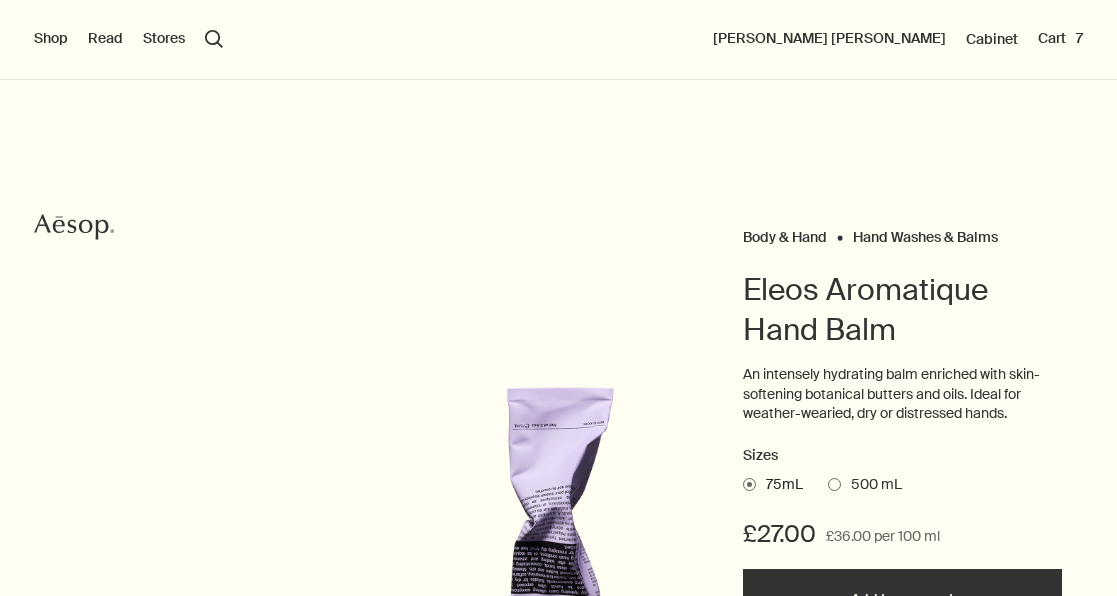 scroll, scrollTop: 0, scrollLeft: 0, axis: both 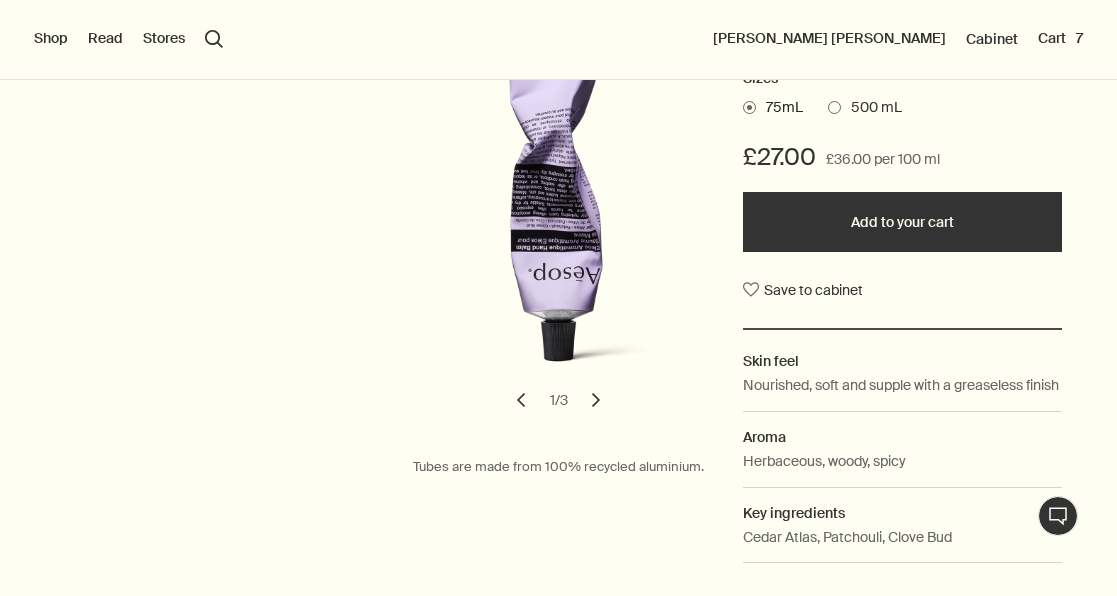 click on "Add to your cart" at bounding box center (902, 222) 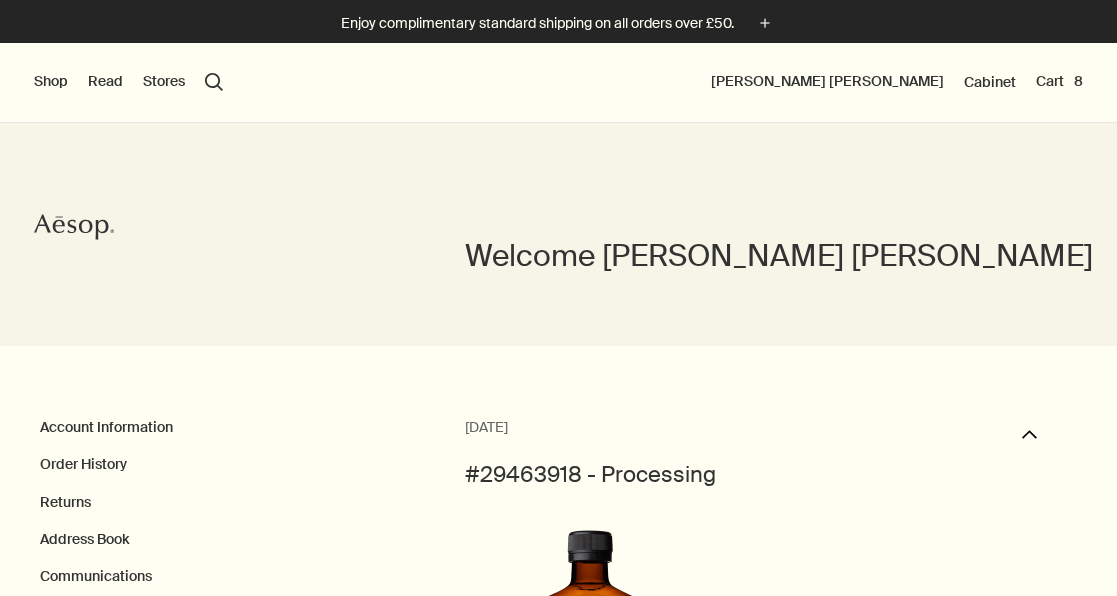 scroll, scrollTop: 186, scrollLeft: 0, axis: vertical 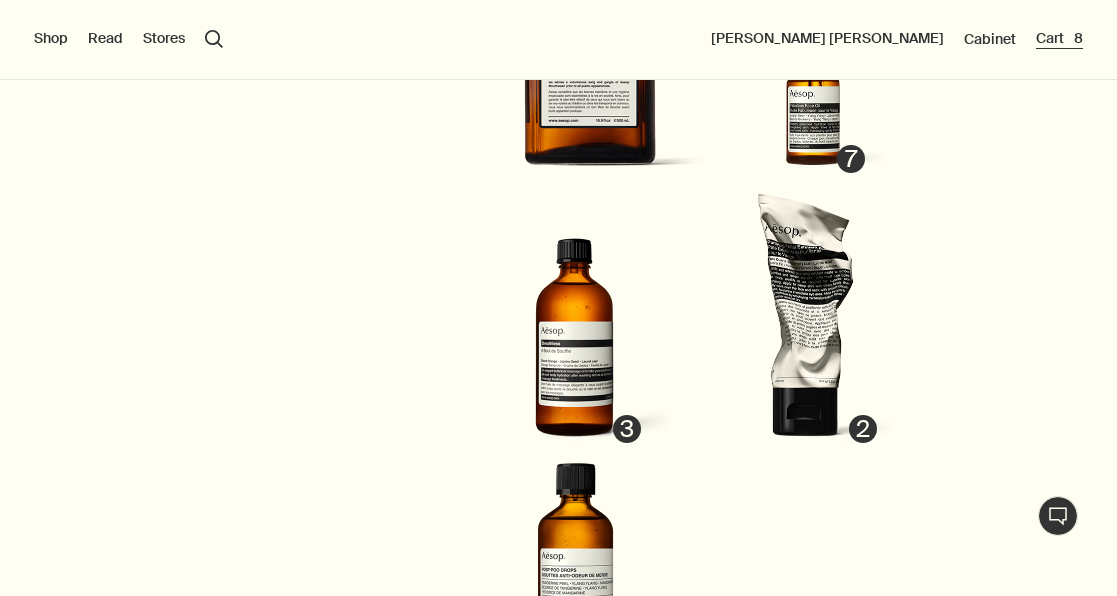 click on "Cart 8" at bounding box center (1059, 39) 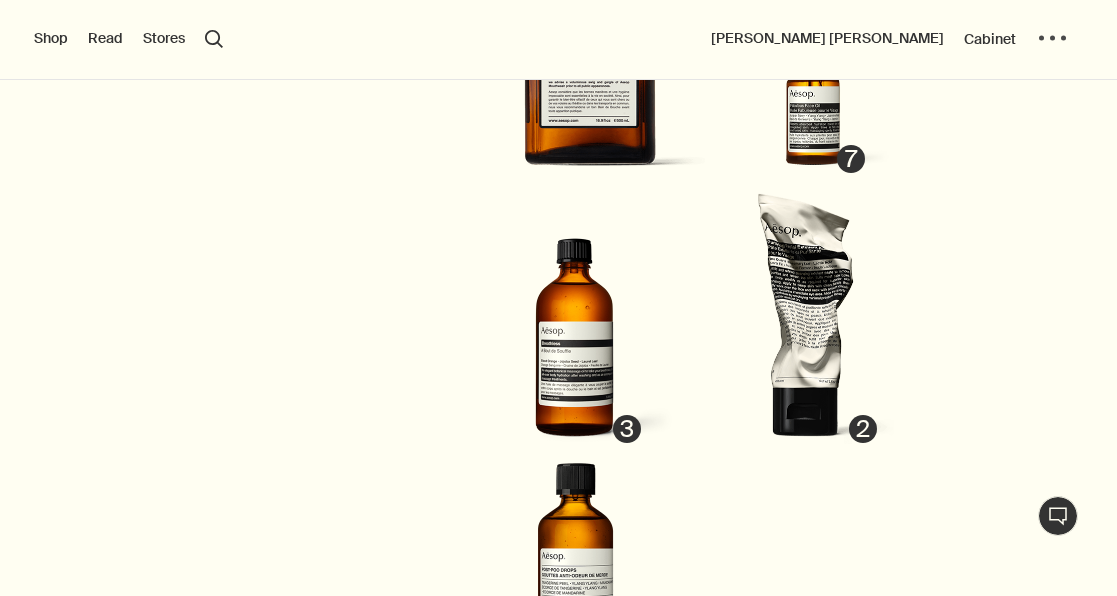 scroll, scrollTop: 0, scrollLeft: 0, axis: both 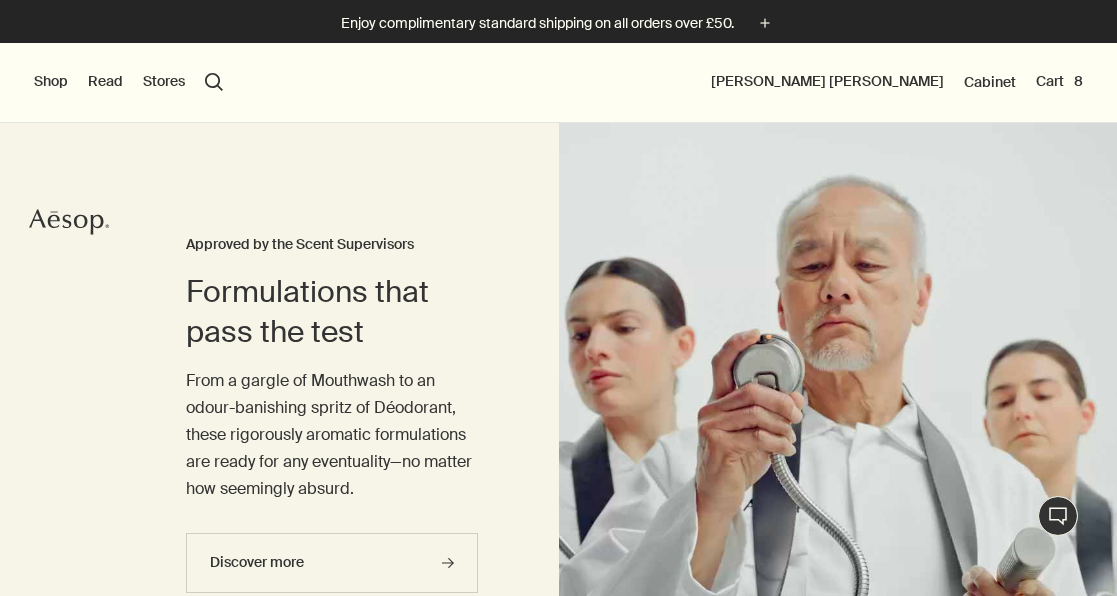 click on "Shop" at bounding box center [51, 82] 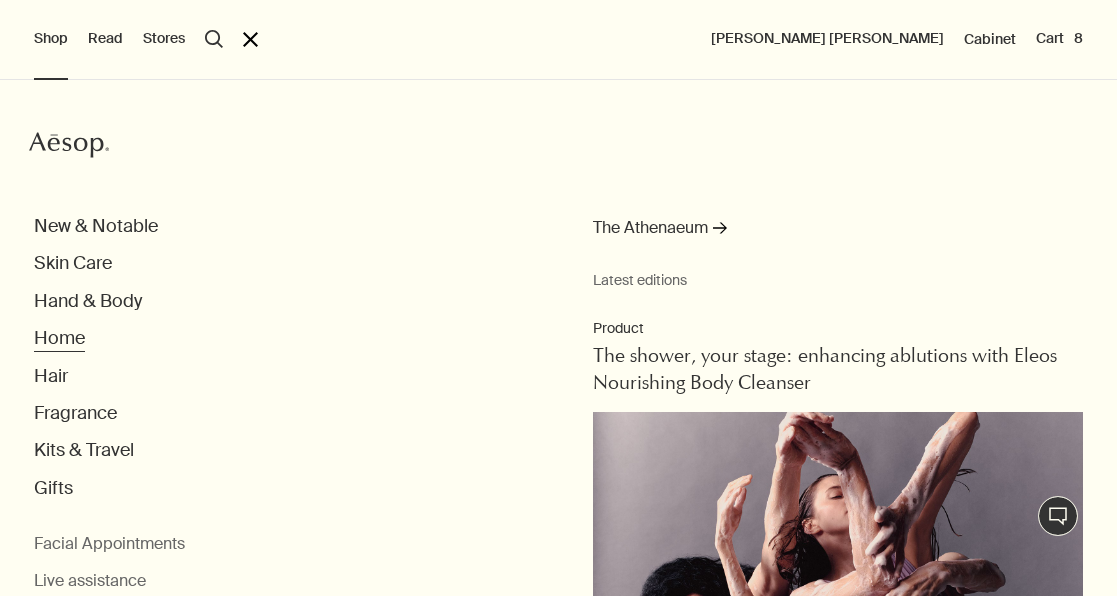 click on "Home" at bounding box center (59, 338) 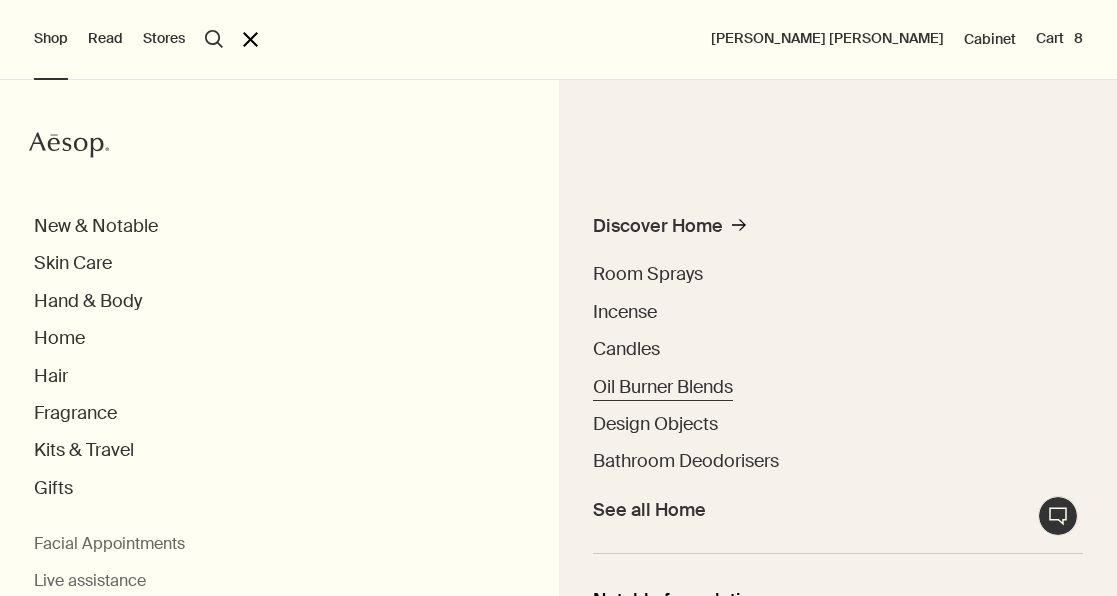 click on "Oil Burner Blends" at bounding box center [663, 387] 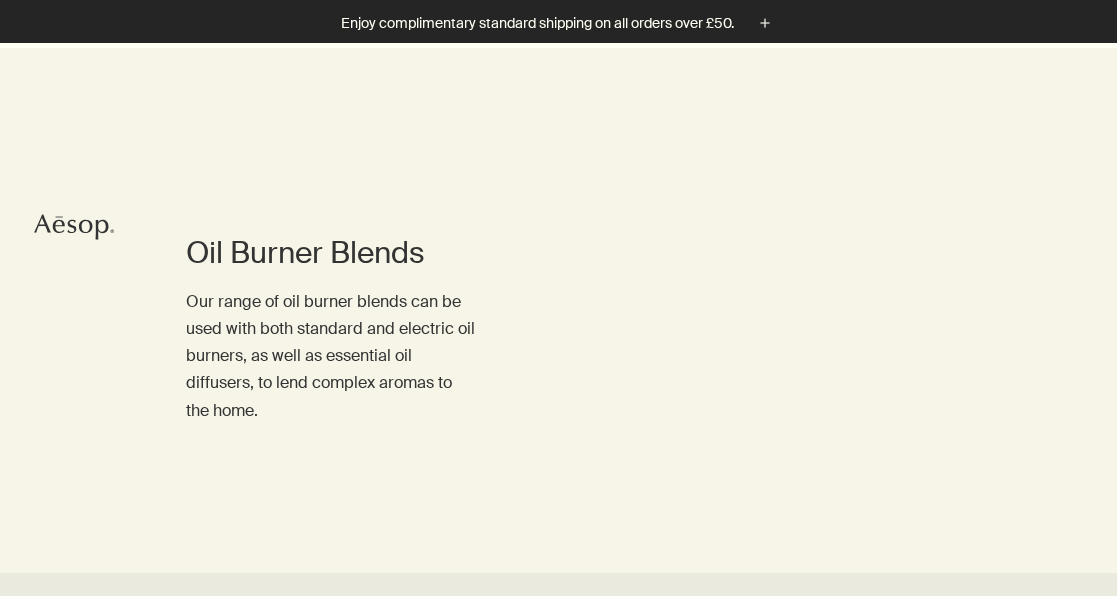 scroll, scrollTop: 465, scrollLeft: 0, axis: vertical 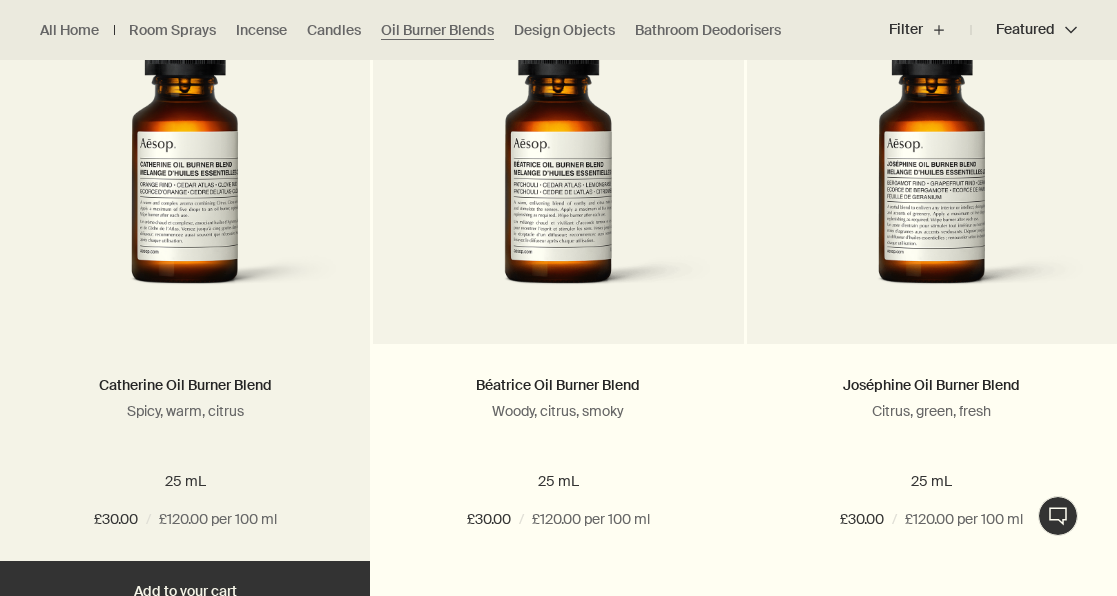 click at bounding box center (185, 163) 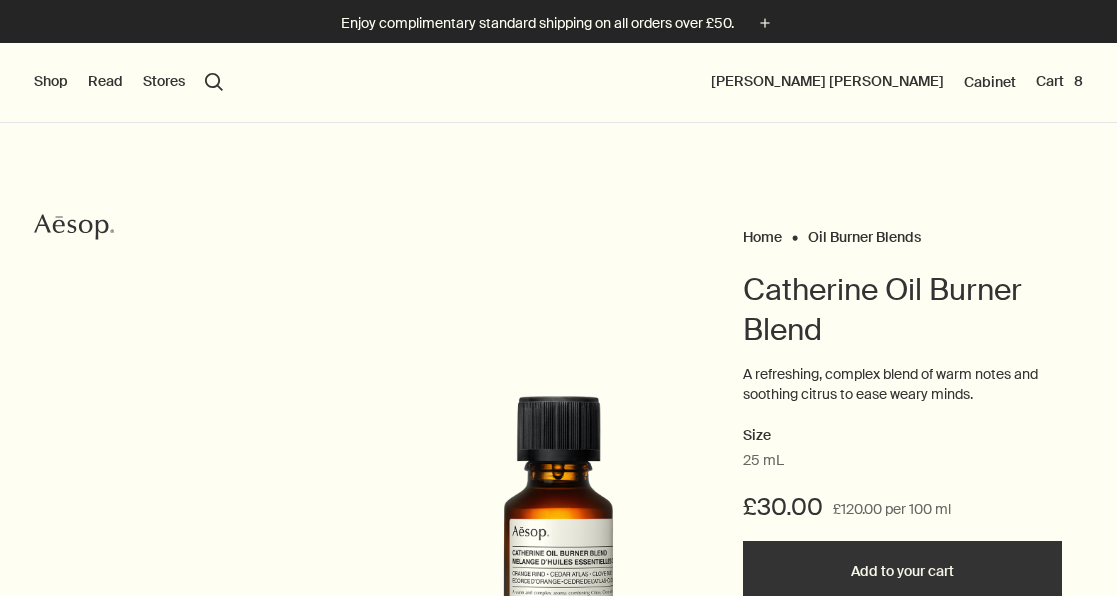 scroll, scrollTop: 0, scrollLeft: 0, axis: both 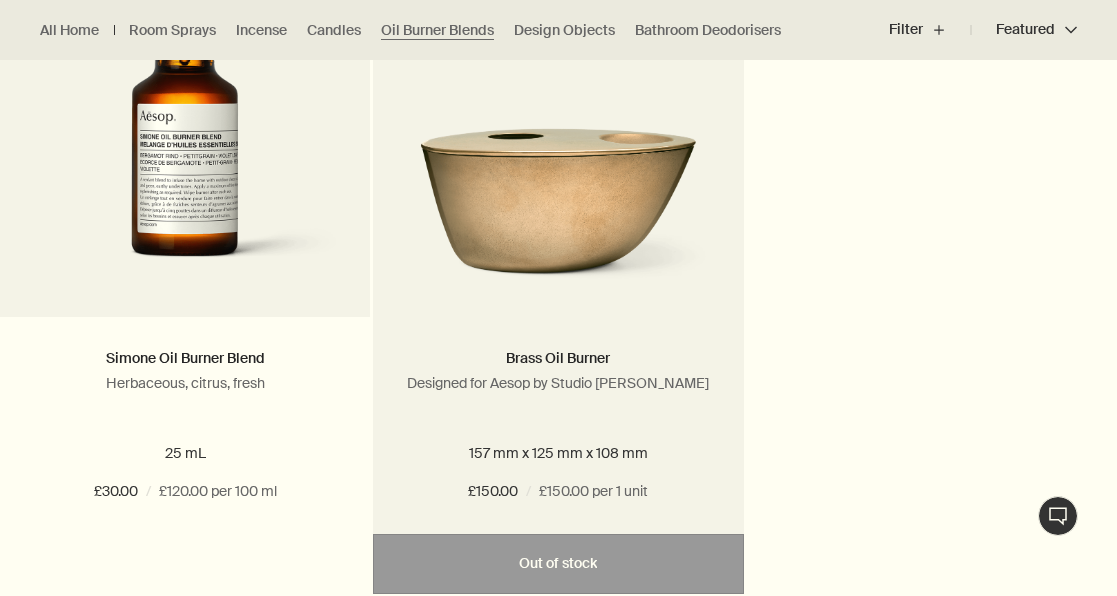 click at bounding box center [558, 192] 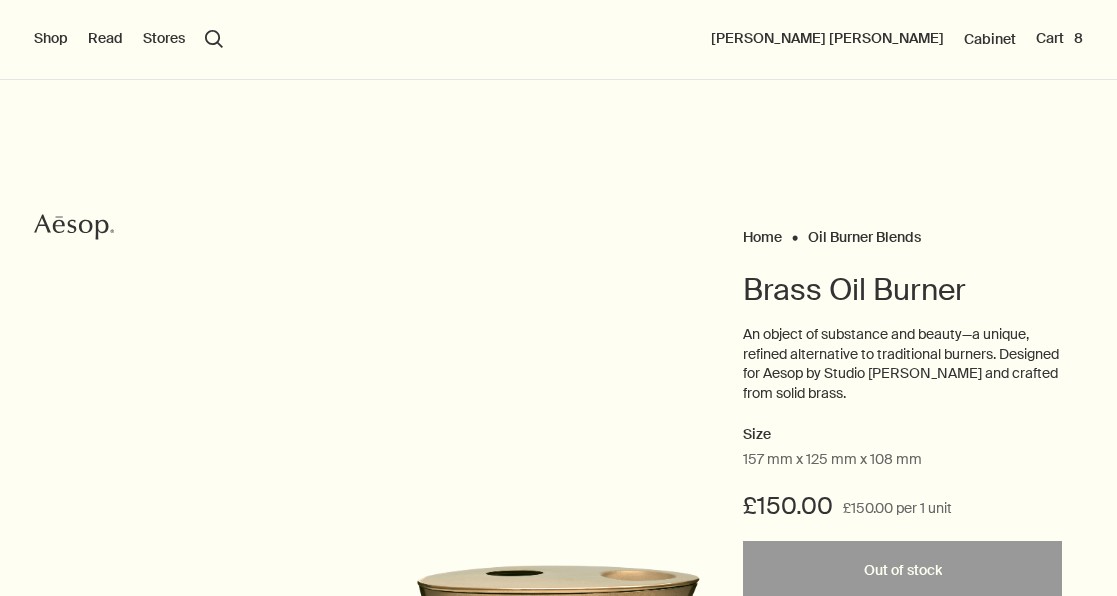 scroll, scrollTop: 0, scrollLeft: 0, axis: both 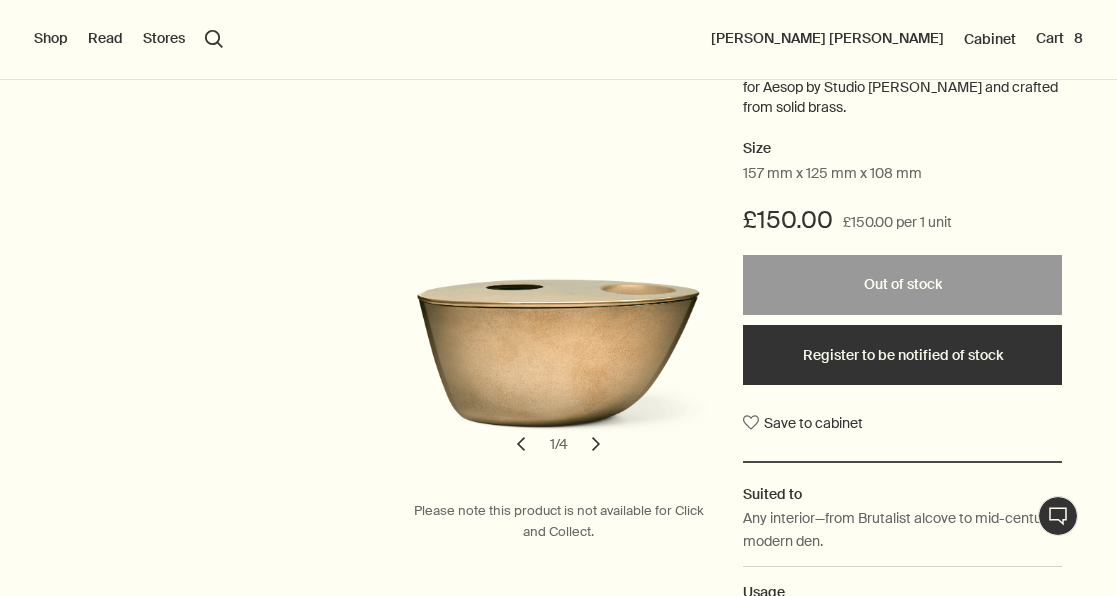 click on "chevron" at bounding box center (596, 444) 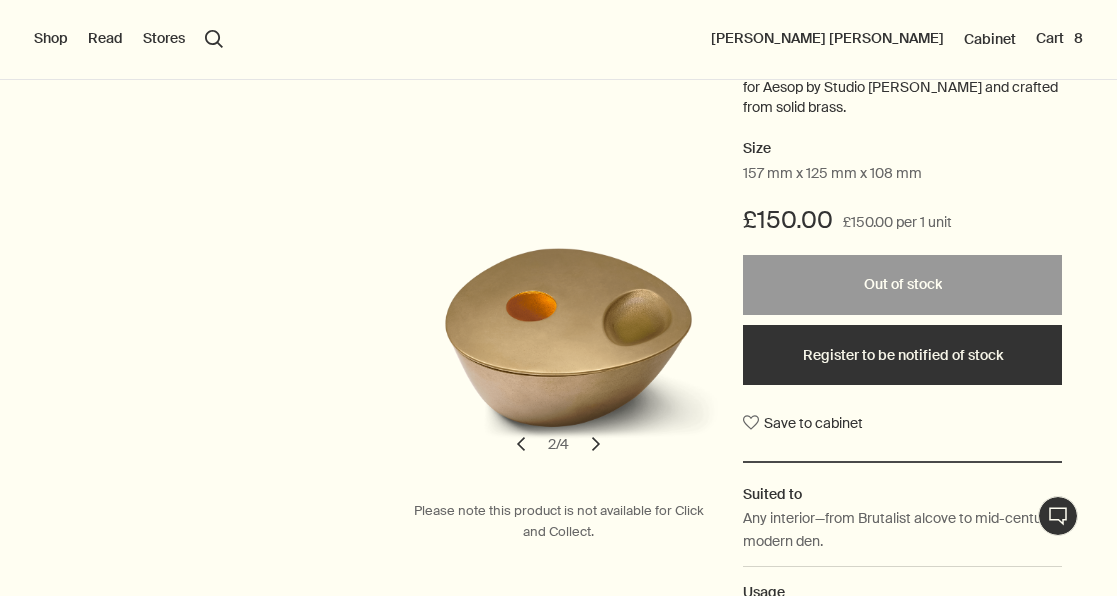 click on "chevron" at bounding box center (596, 444) 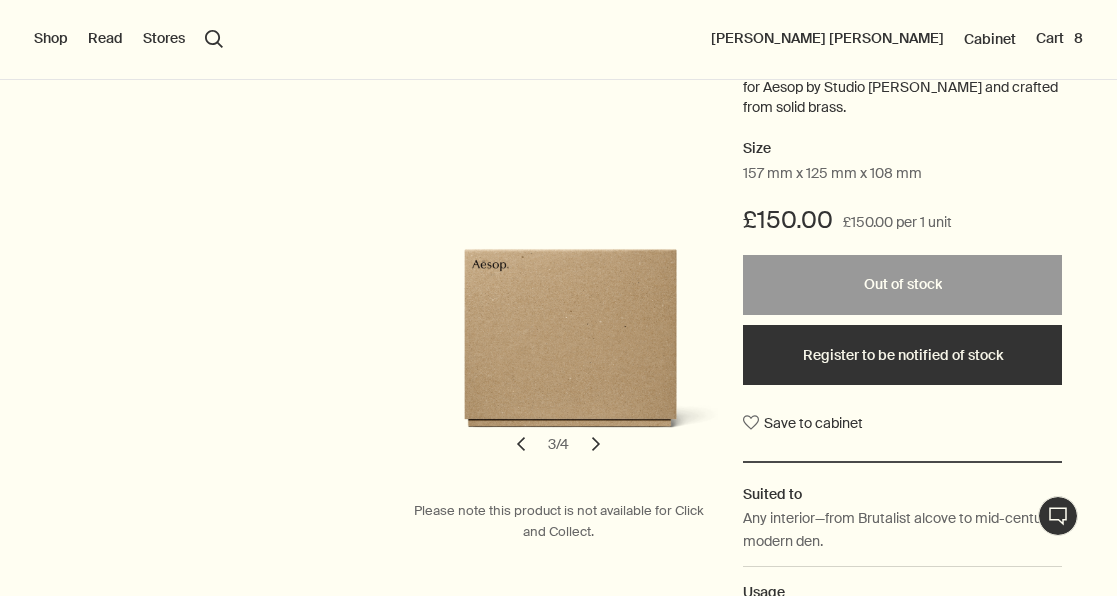 click on "chevron" at bounding box center [596, 444] 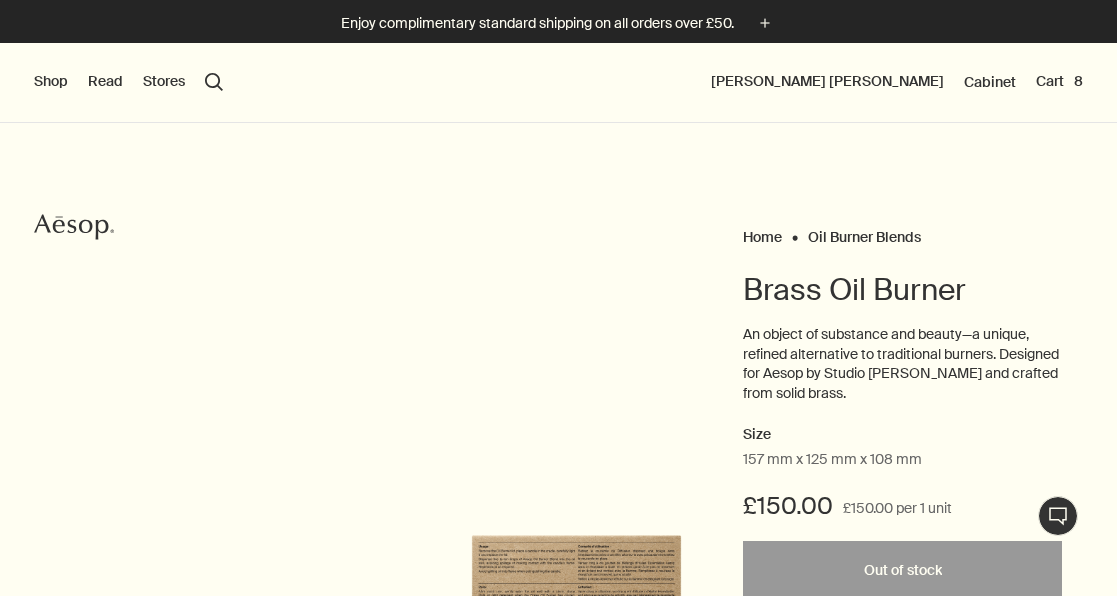 scroll, scrollTop: 0, scrollLeft: 0, axis: both 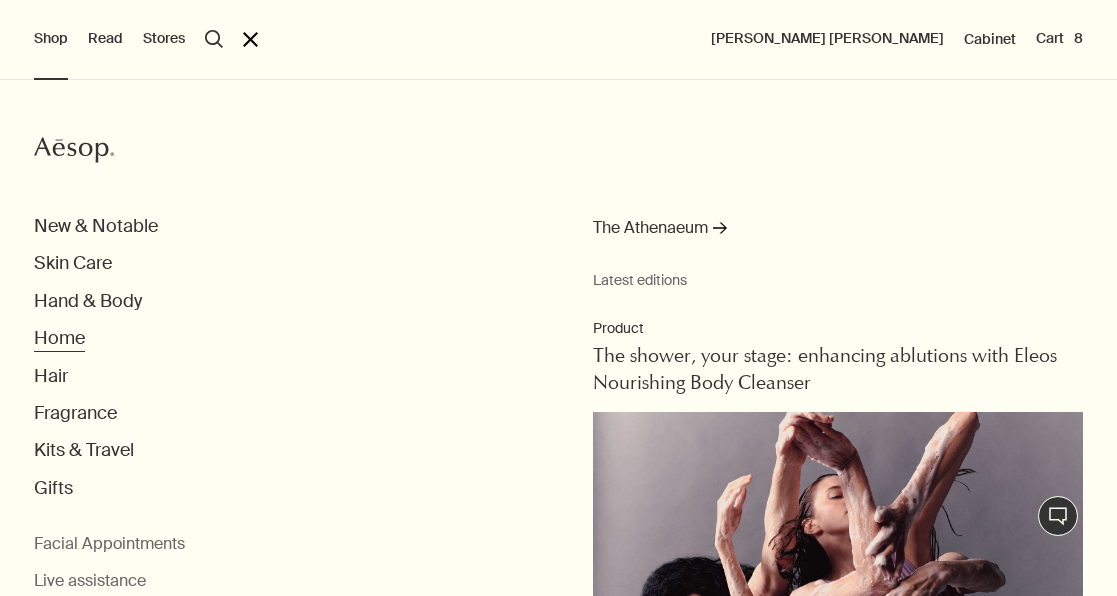 click on "Home" at bounding box center [59, 338] 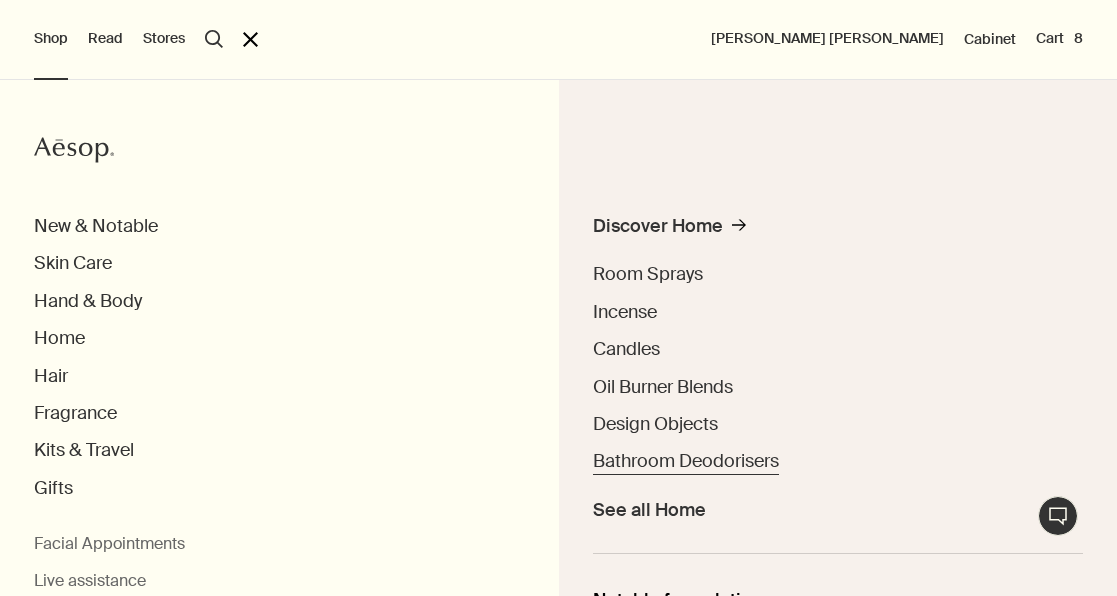 click on "Bathroom Deodorisers" at bounding box center [686, 461] 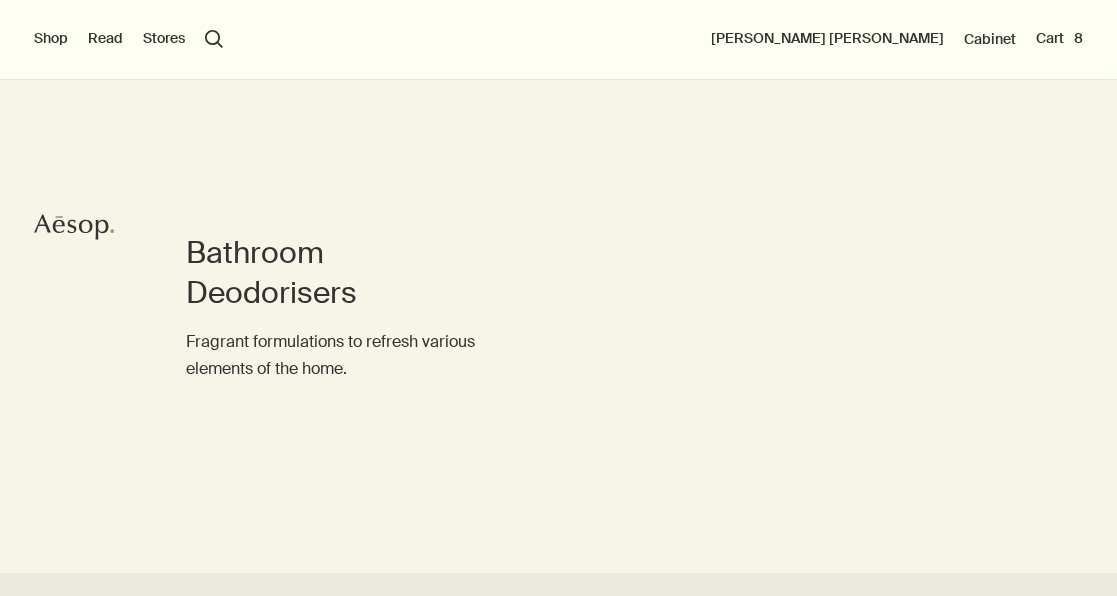 scroll, scrollTop: 433, scrollLeft: 0, axis: vertical 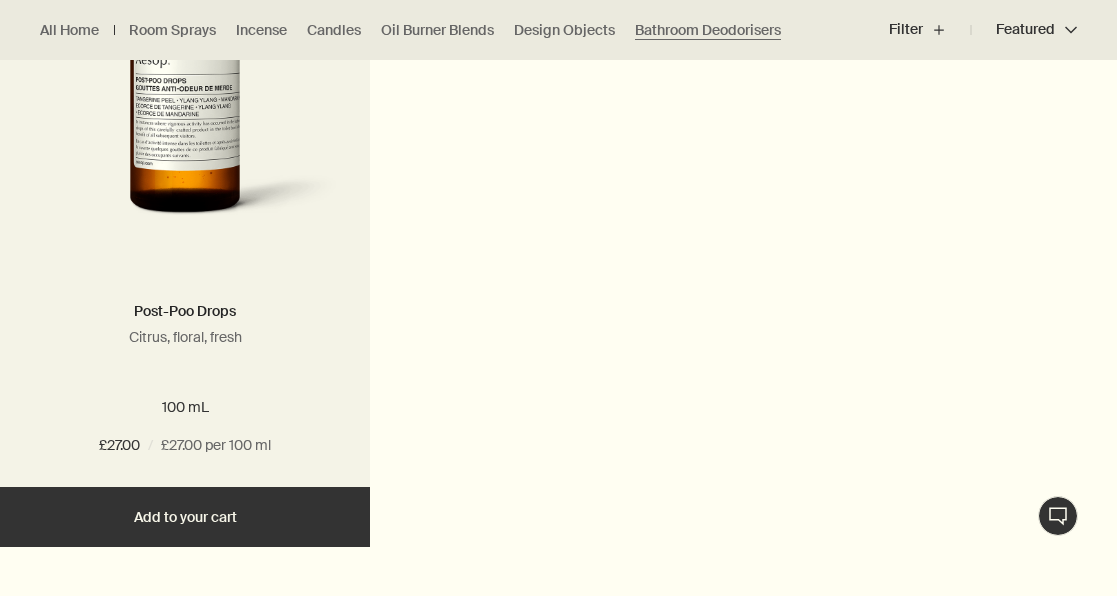 click at bounding box center (185, 82) 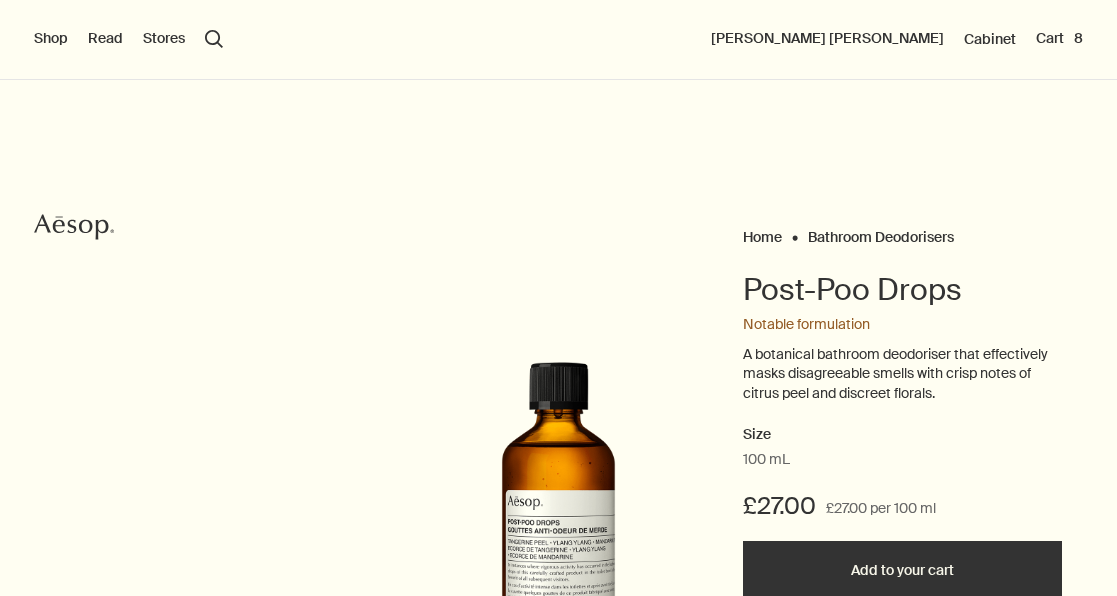 scroll, scrollTop: 0, scrollLeft: 0, axis: both 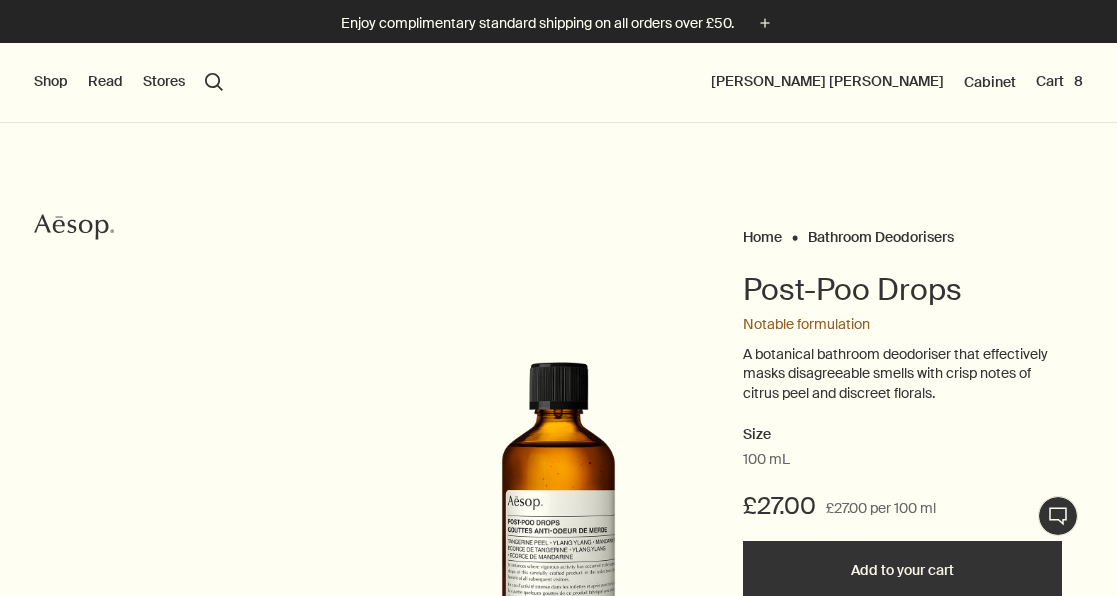 click on "Shop" at bounding box center [51, 82] 